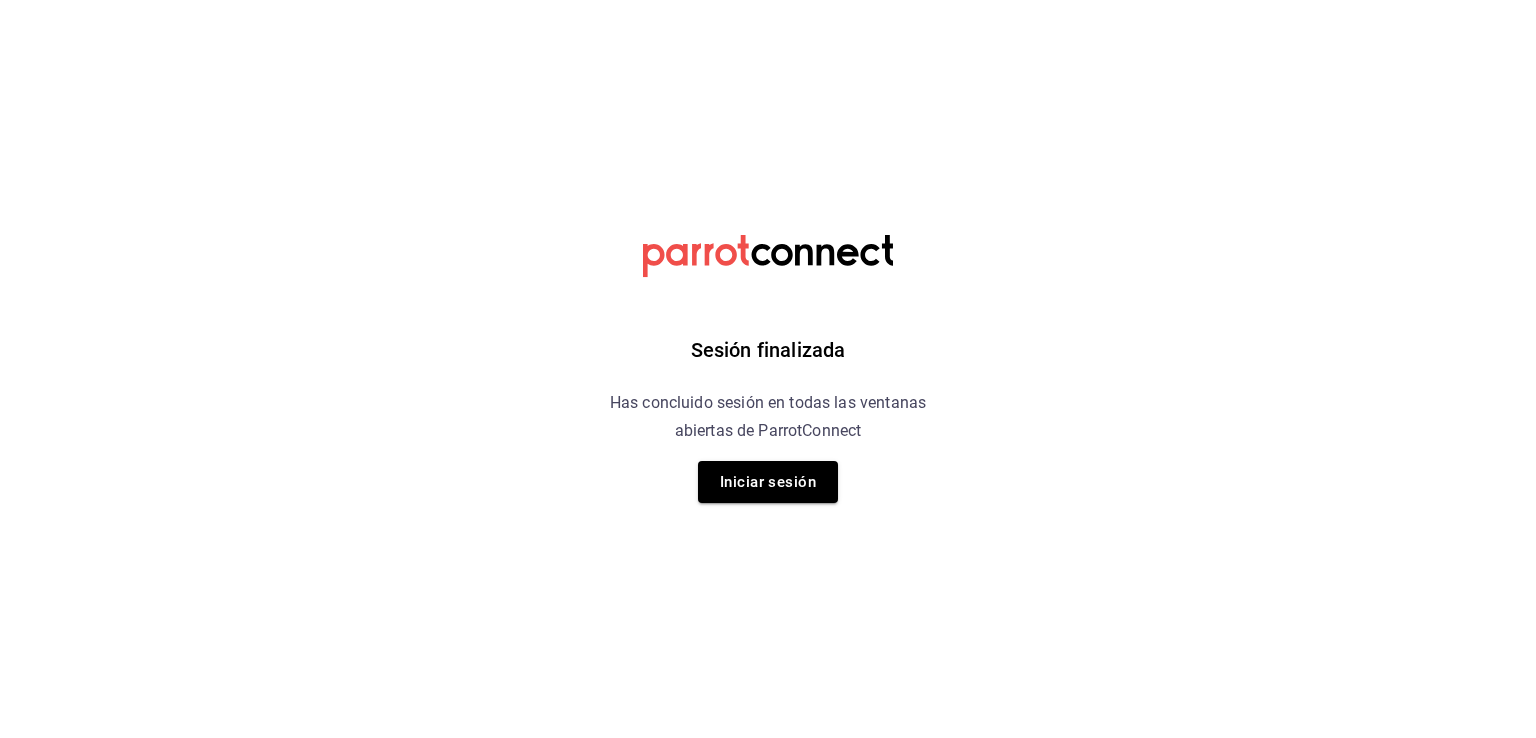 scroll, scrollTop: 0, scrollLeft: 0, axis: both 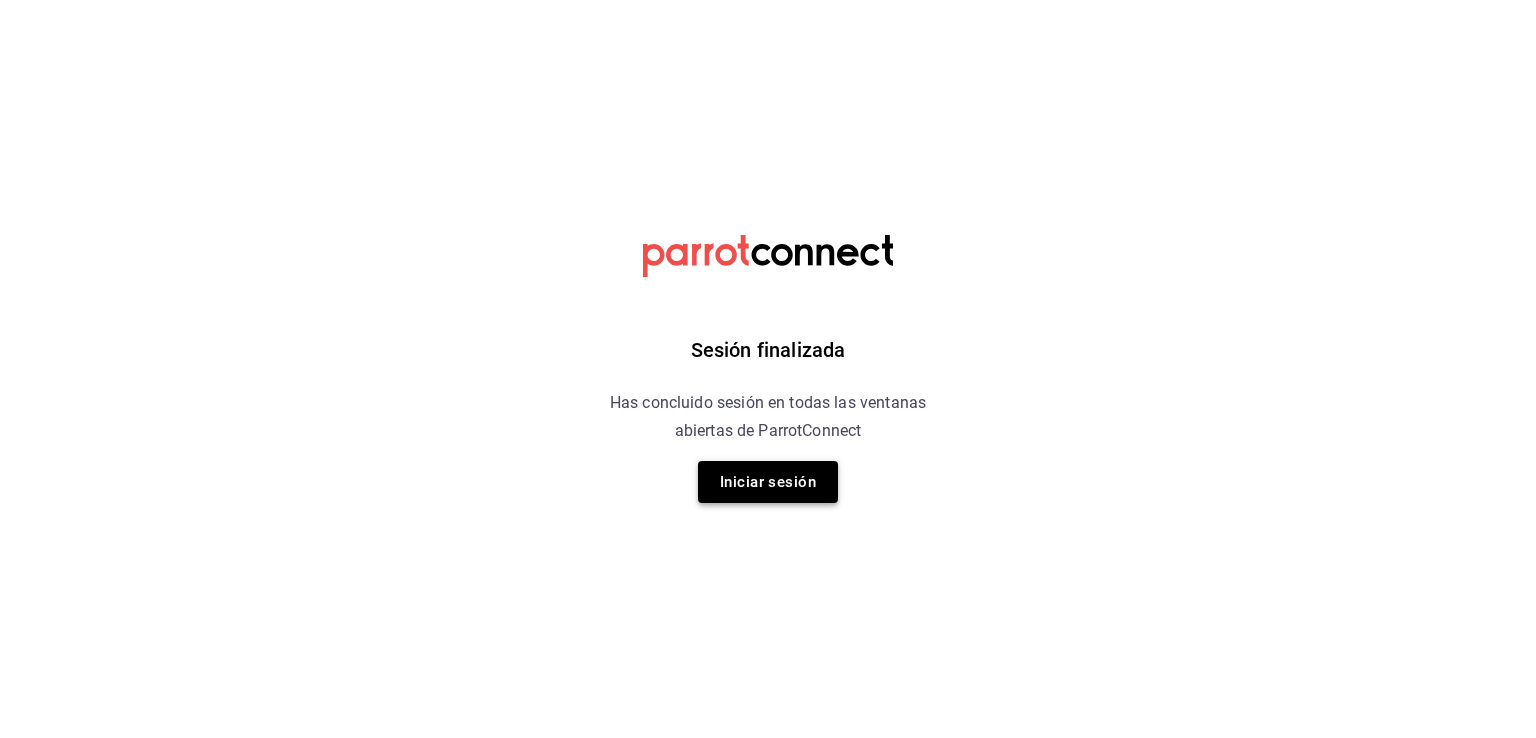 click on "Iniciar sesión" at bounding box center (768, 482) 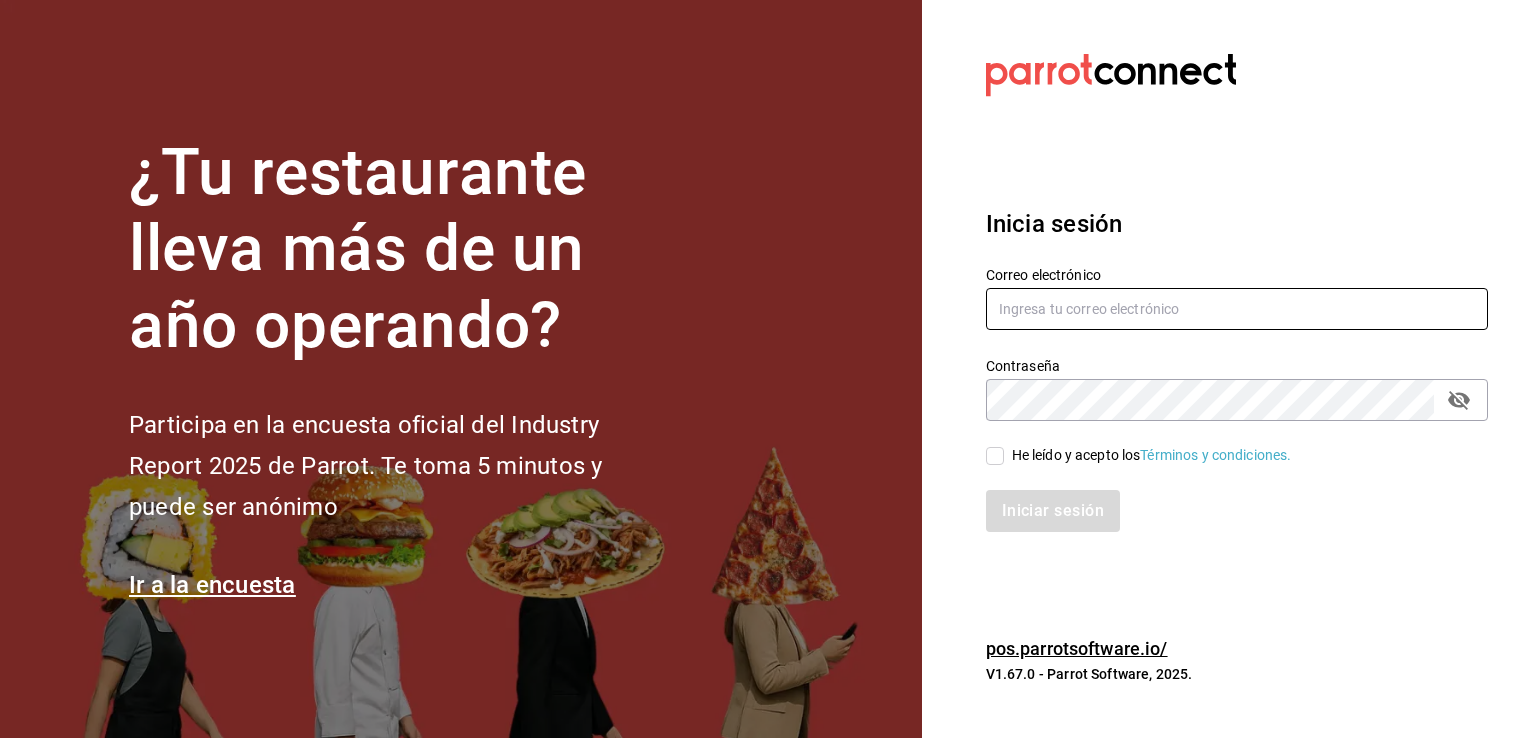 type on "multiuser@pickup.com" 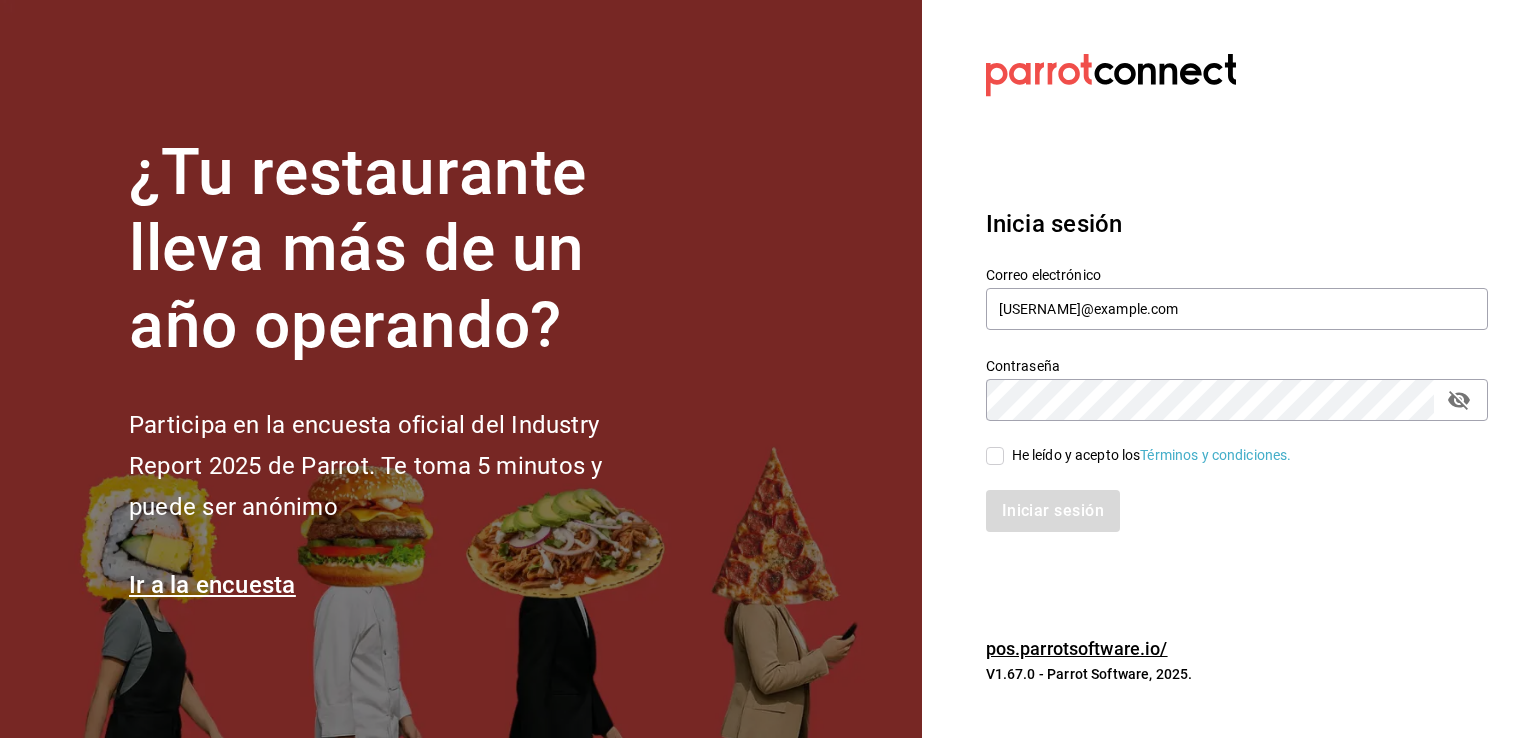 click on "He leído y acepto los  Términos y condiciones." at bounding box center [995, 456] 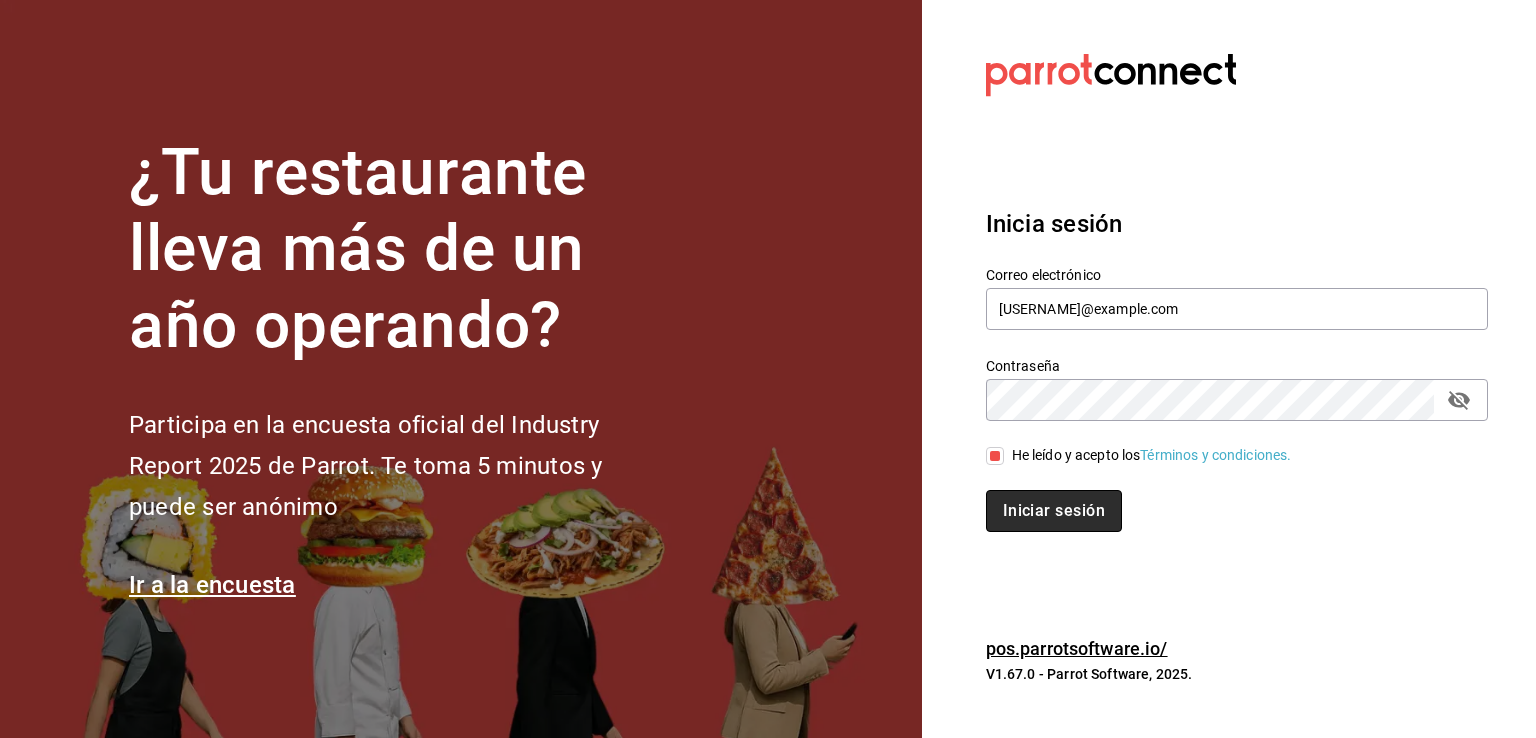 click on "Iniciar sesión" at bounding box center [1054, 511] 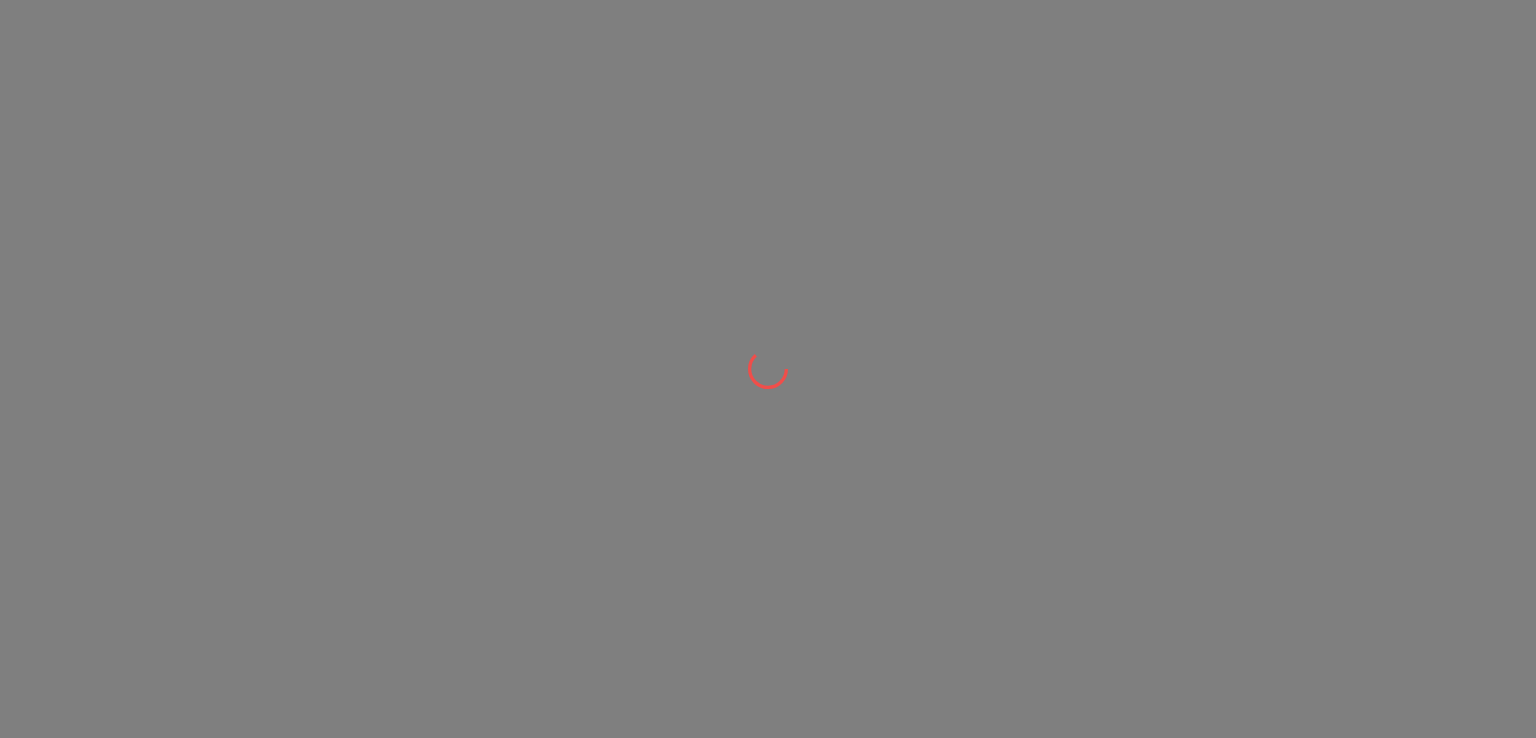 scroll, scrollTop: 0, scrollLeft: 0, axis: both 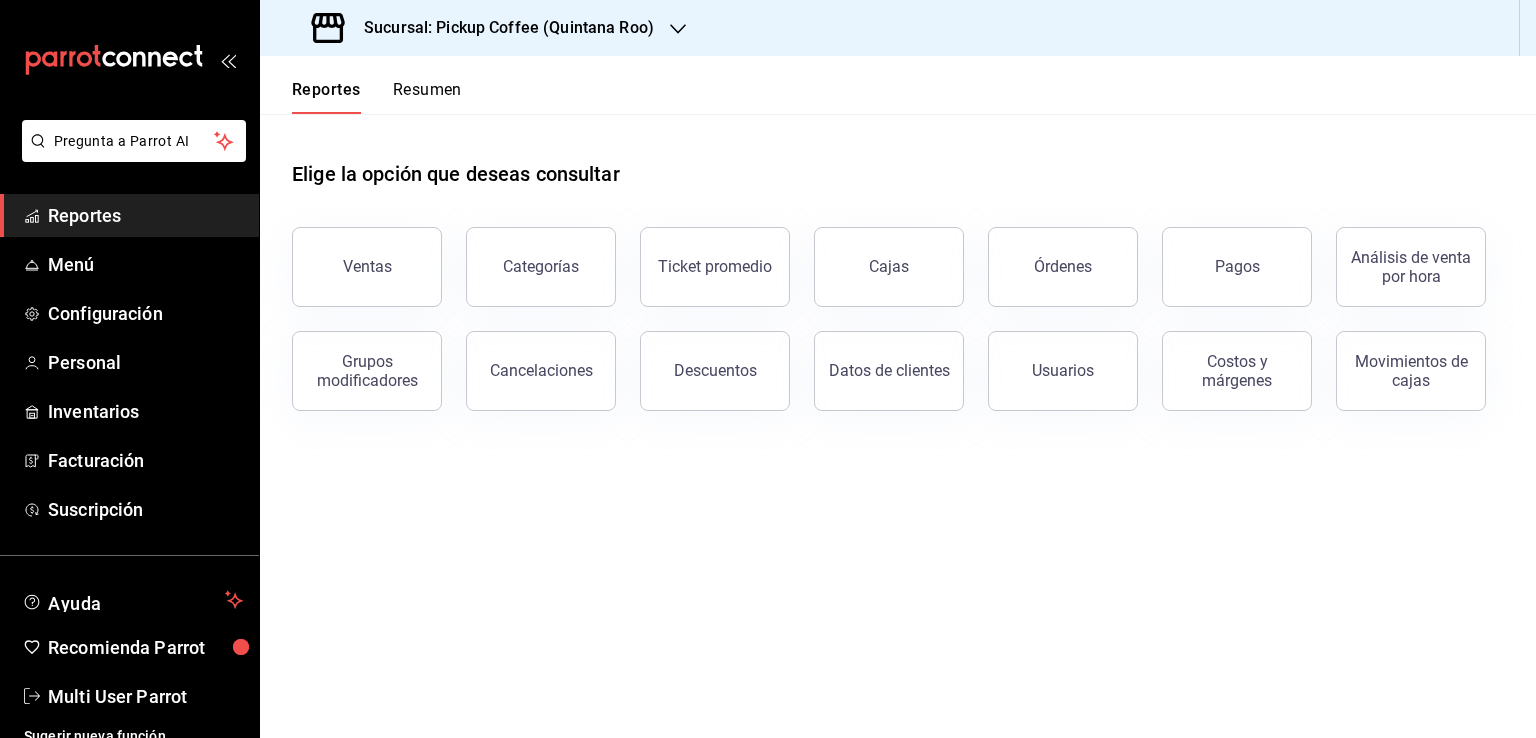 click on "Resumen" at bounding box center (427, 97) 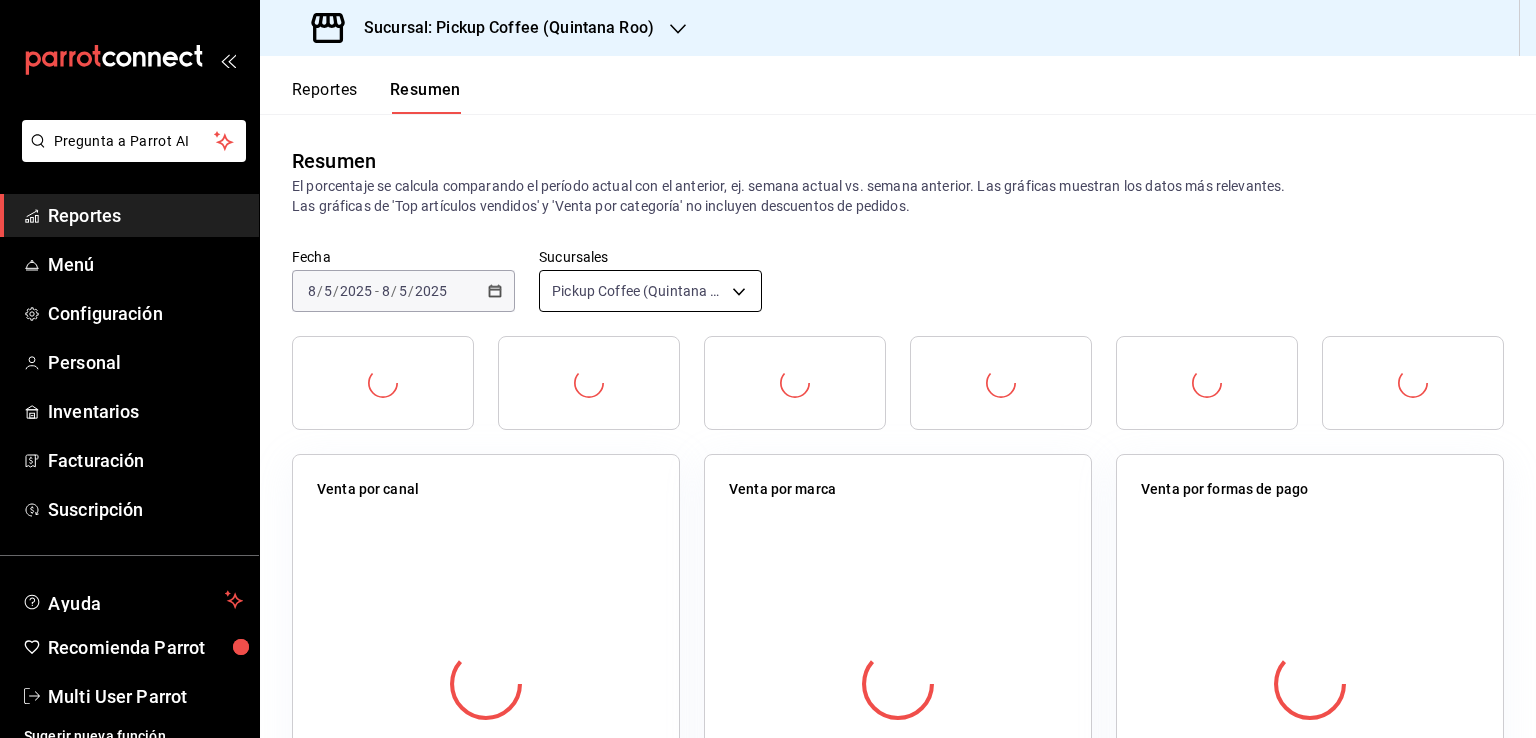 click on "Sucursal: Pickup Coffee ([STATE]) Reportes Resumen Resumen El porcentaje se calcula comparando el período actual con el anterior, ej. semana actual vs. semana anterior. Las gráficas muestran los datos más relevantes.  Las gráficas de 'Top artículos vendidos' y 'Venta por categoría' no incluyen descuentos de pedidos. Fecha [DATE] [DATE] - [DATE] [DATE] Sucursales Pickup Coffee ([STATE]) [object Object] Venta por canal Venta por marca  Venta por formas de pago Venta por categoría Top artículos vendidos Reseñas de clientes por periodo Venta por periodo Pregunta a Parrot AI Reportes   Menú   Configuración   Personal   Inventarios   Facturación   Suscripción   Ayuda Recomienda Parrot   Multi User Parrot   Sugerir nueva función   GANA 1 MES GRATIS EN TU SUSCRIPCIÓN AQUÍ ([PHONE])" at bounding box center [768, 369] 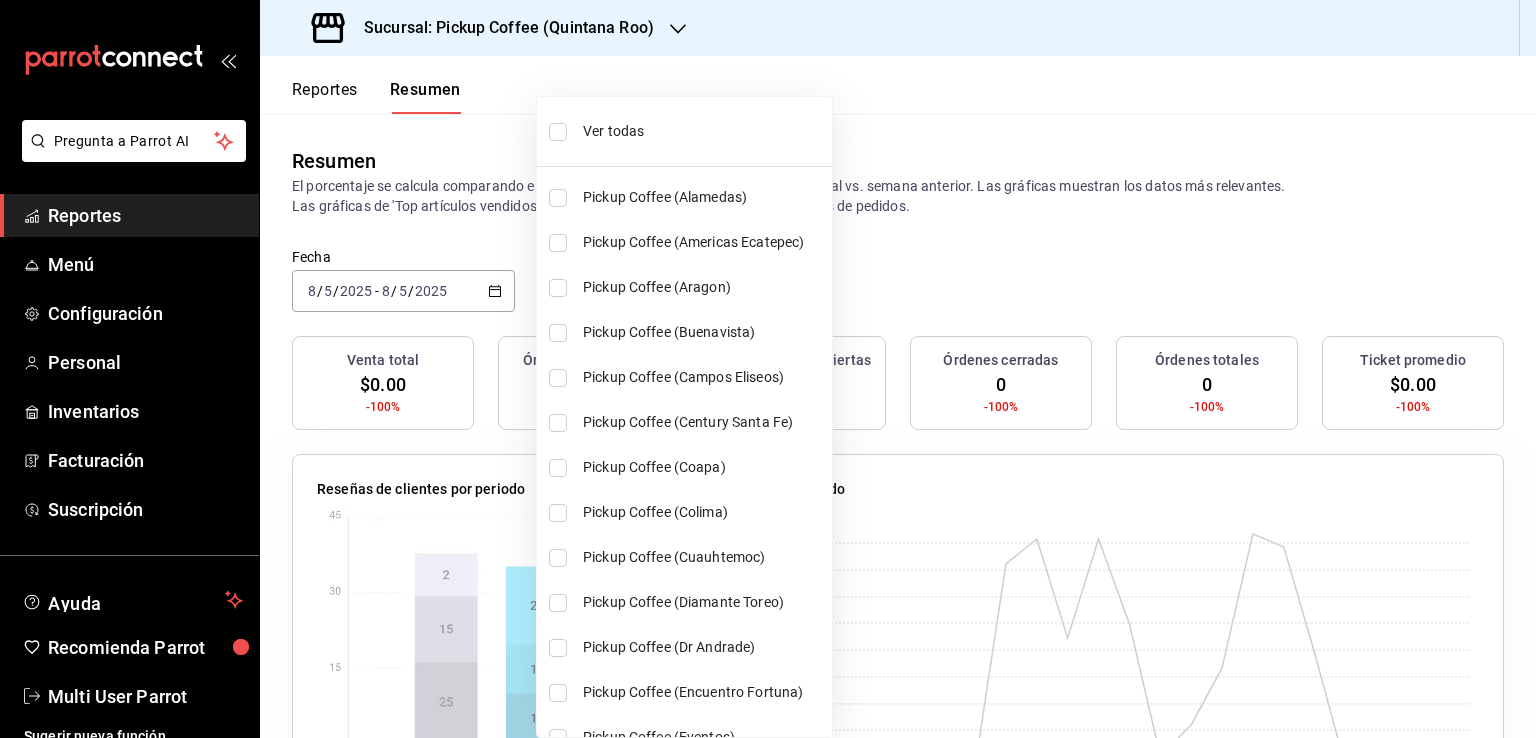 click on "Ver todas" at bounding box center (703, 131) 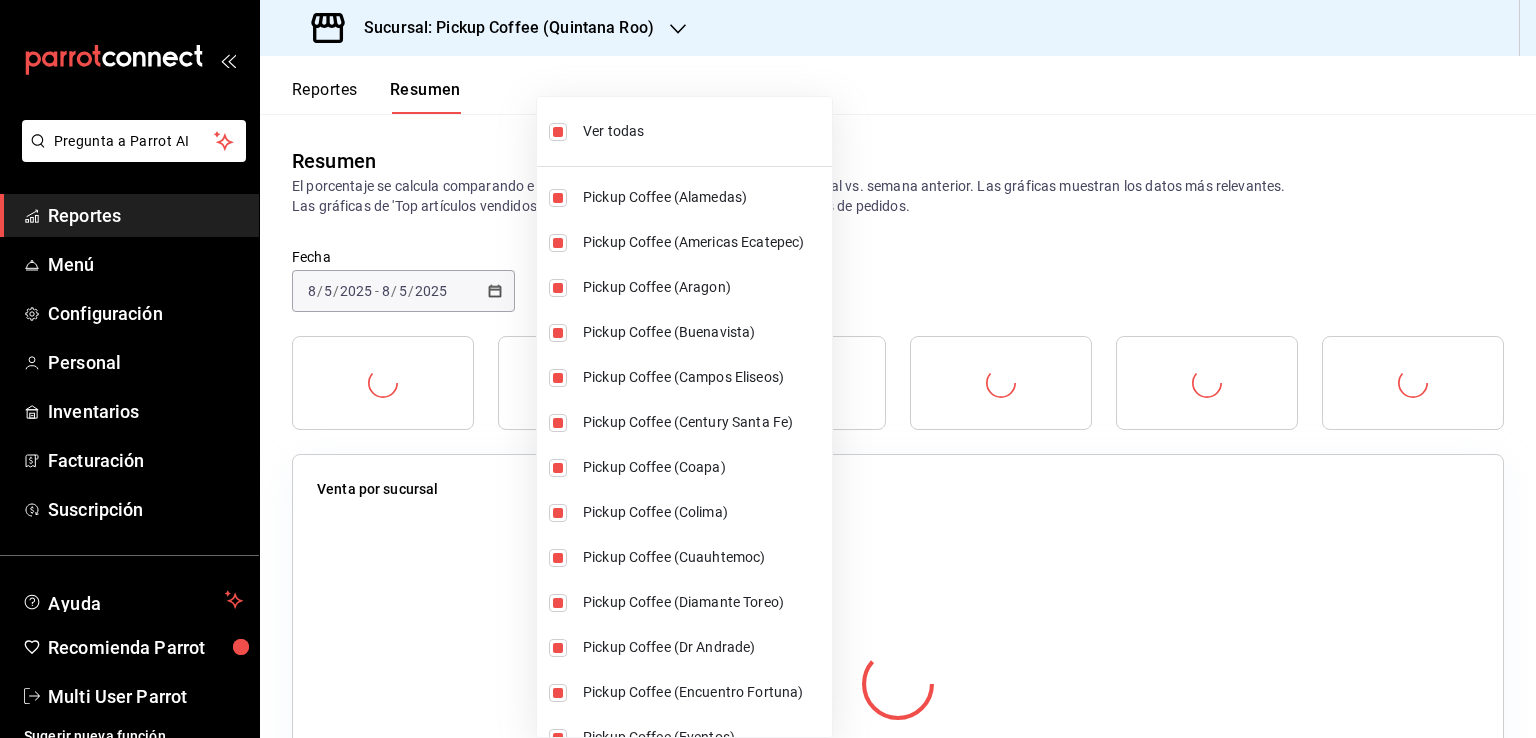 click at bounding box center (768, 369) 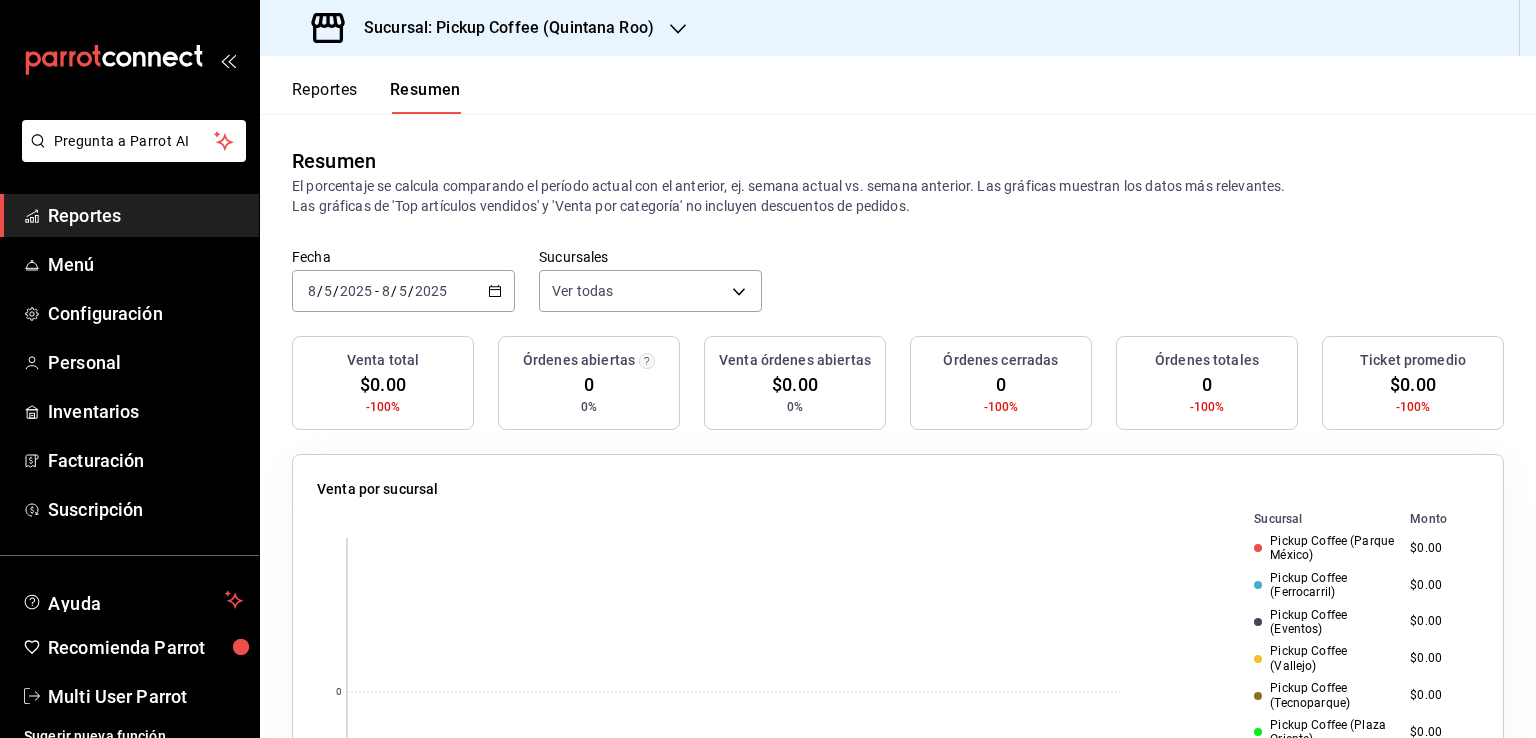 click on "Fecha [DATE] [DATE] - [DATE] [DATE] Sucursales Pickup Coffee ([STATE]) [object Object] Venta por canal Venta por marca  Venta por formas de pago Venta por categoría Top artículos vendidos Reseñas de clientes por periodo Venta por periodo Pregunta a Parrot AI Reportes   Menú   Configuración   Personal   Inventarios   Facturación   Suscripción   Ayuda Recomienda Parrot   Multi User Parrot   Sugerir nueva función   GANA 1 MES GRATIS EN TU SUSCRIPCIÓN AQUÍ ([PHONE])" at bounding box center [898, 292] 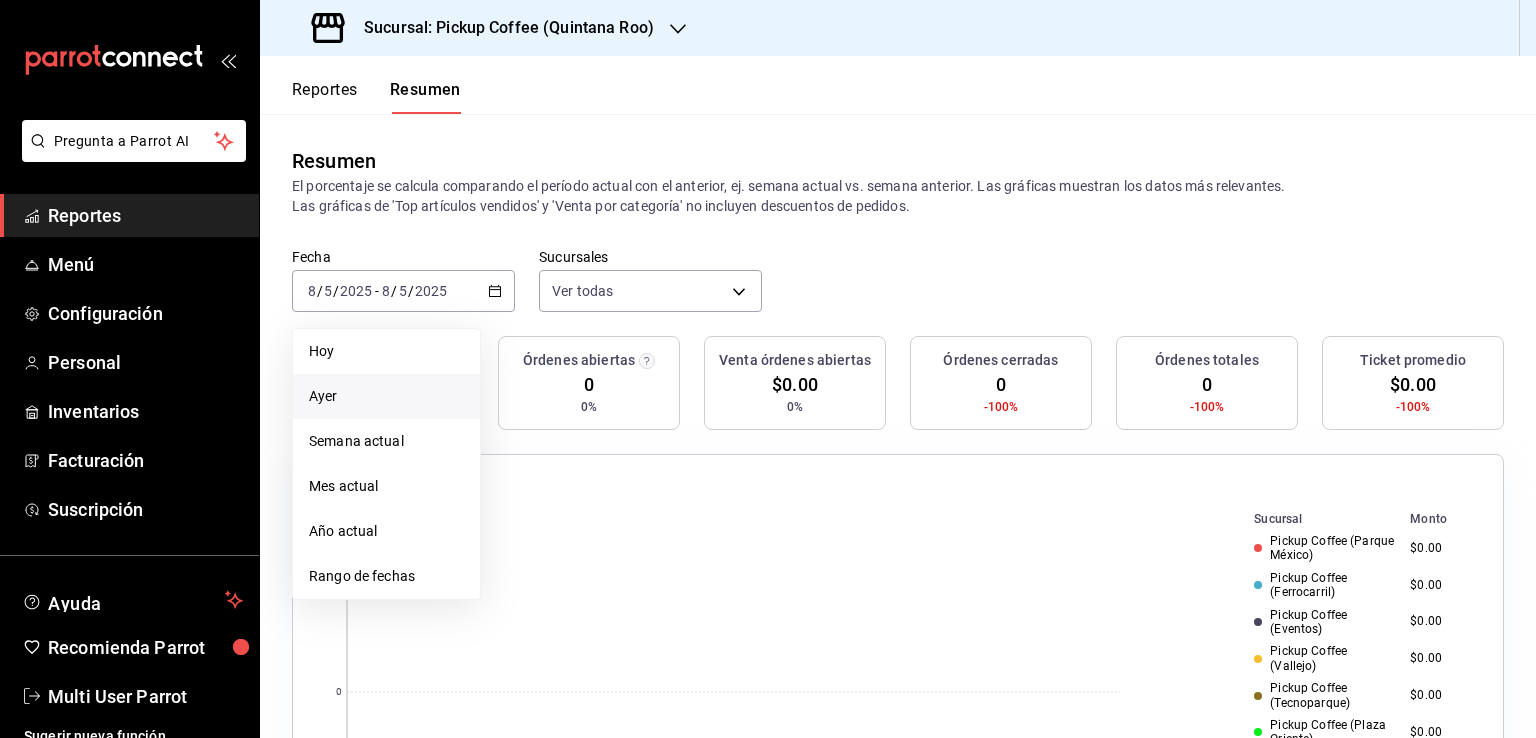 click on "Ayer" at bounding box center (386, 396) 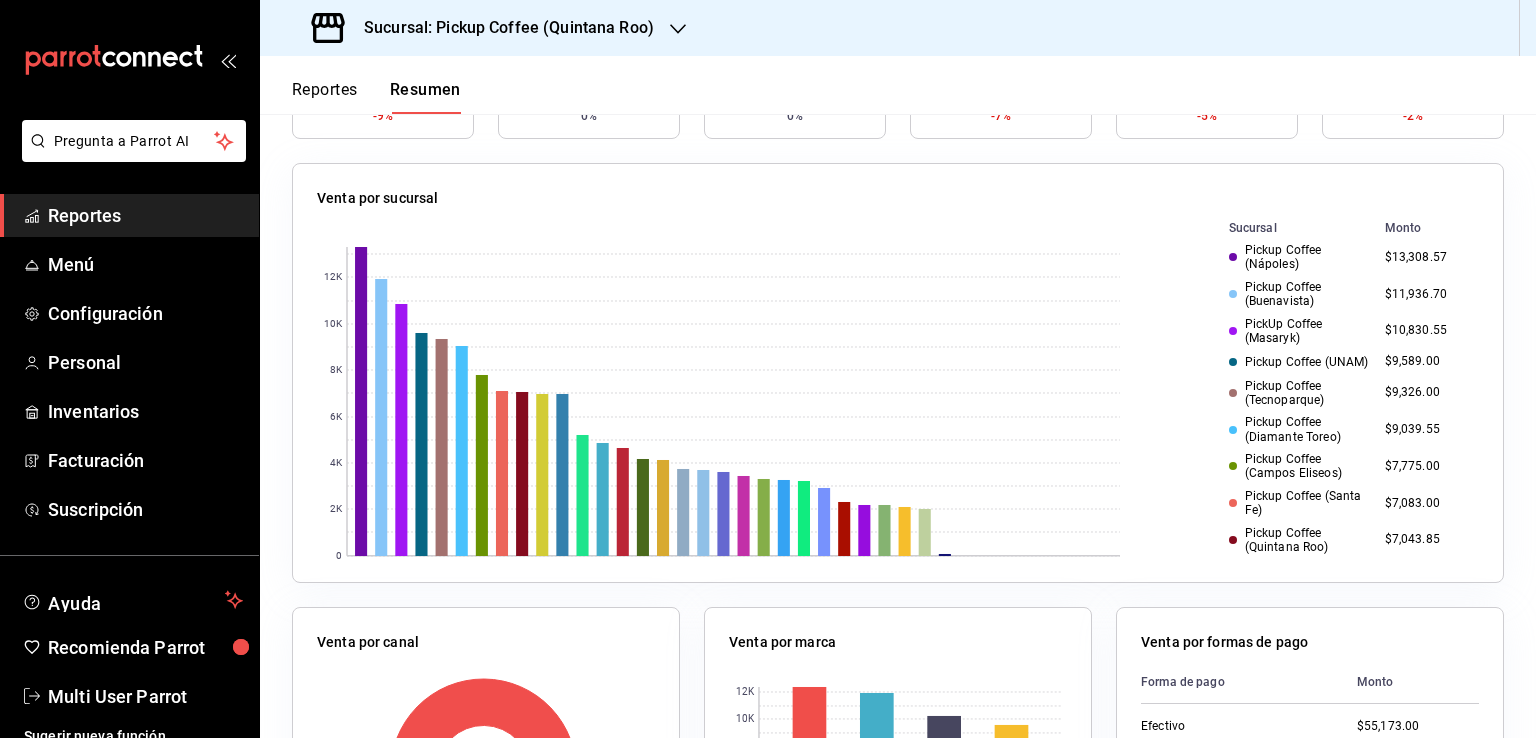 scroll, scrollTop: 333, scrollLeft: 0, axis: vertical 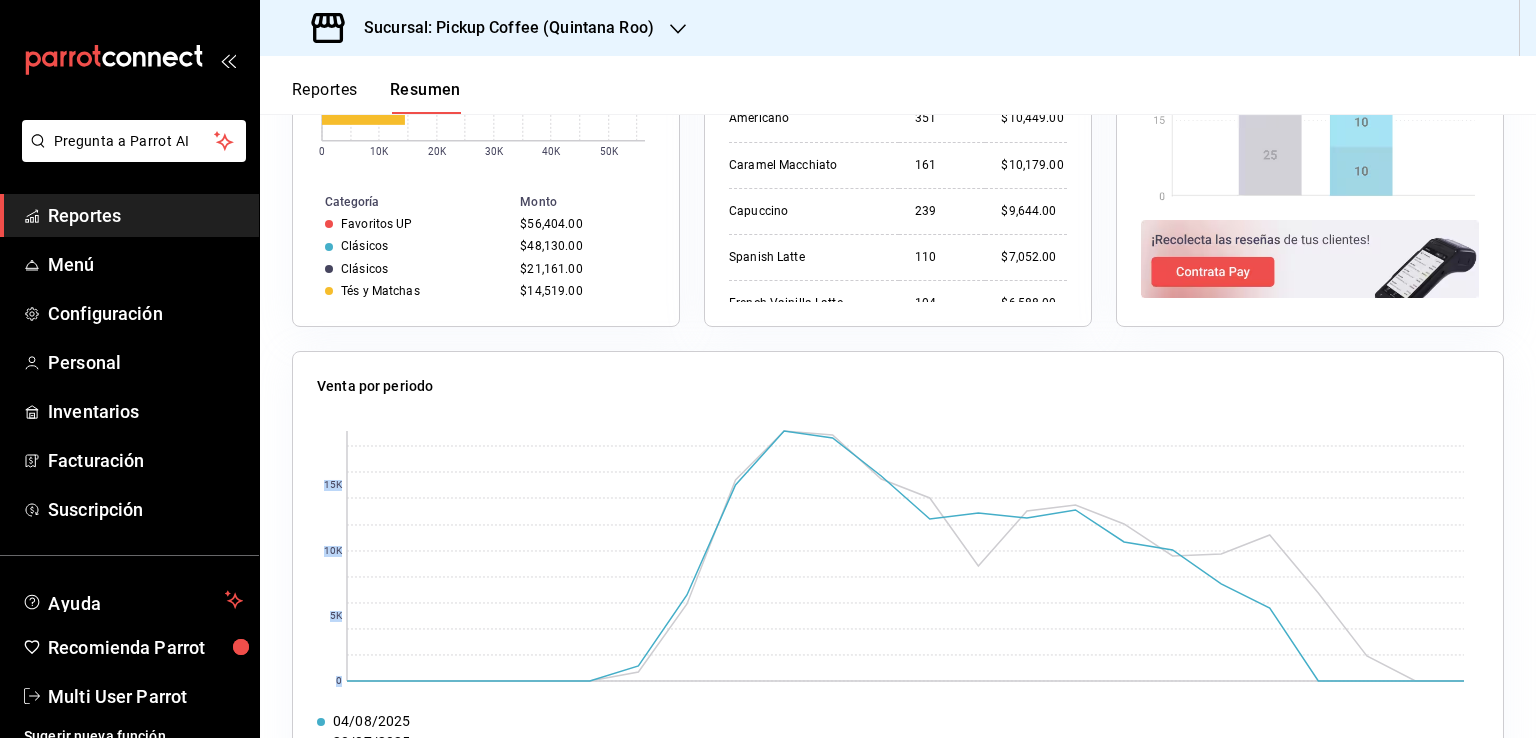 click on "0 5K 10K 15K" at bounding box center [898, 559] 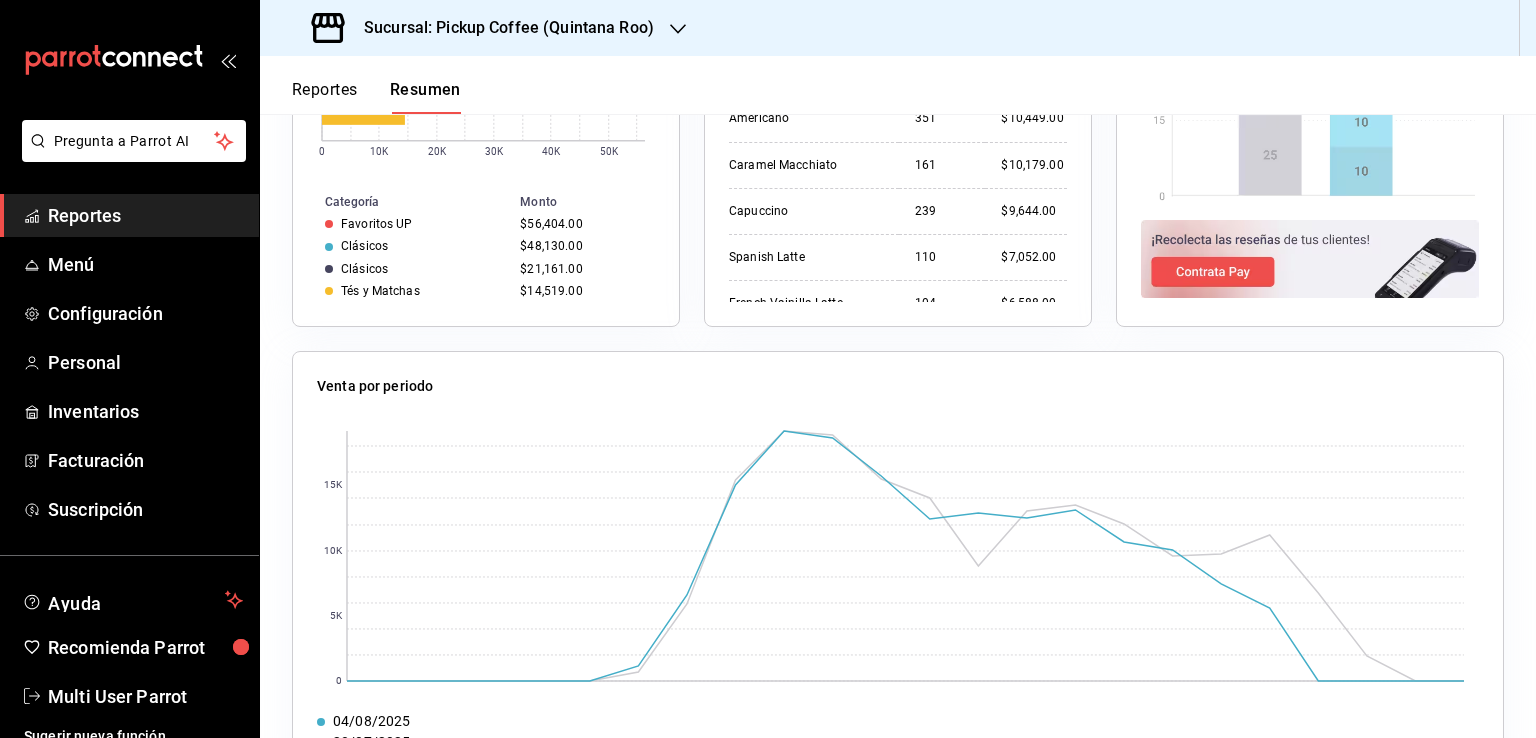 click on "Sucursal: Pickup Coffee (Quintana Roo)" at bounding box center [485, 28] 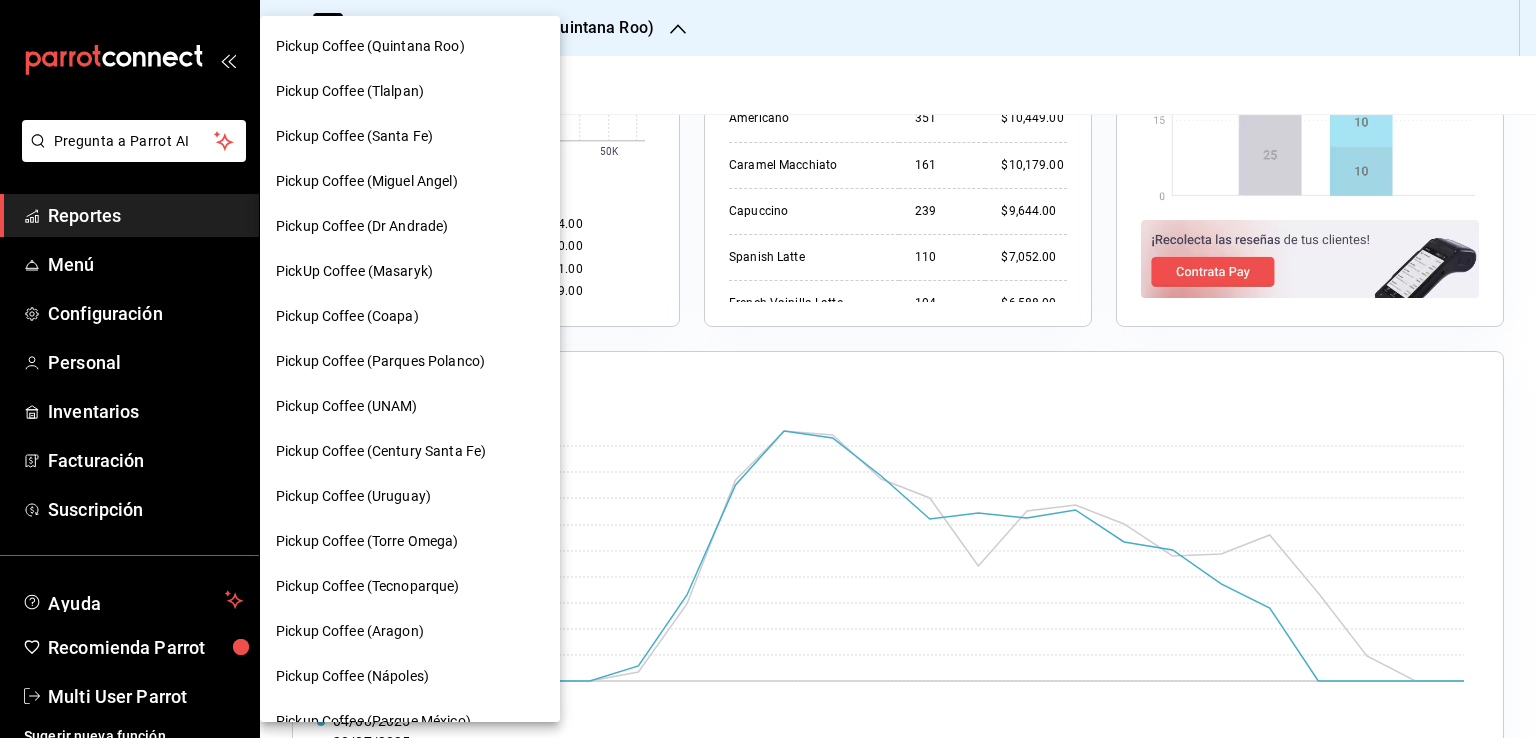 click at bounding box center (768, 369) 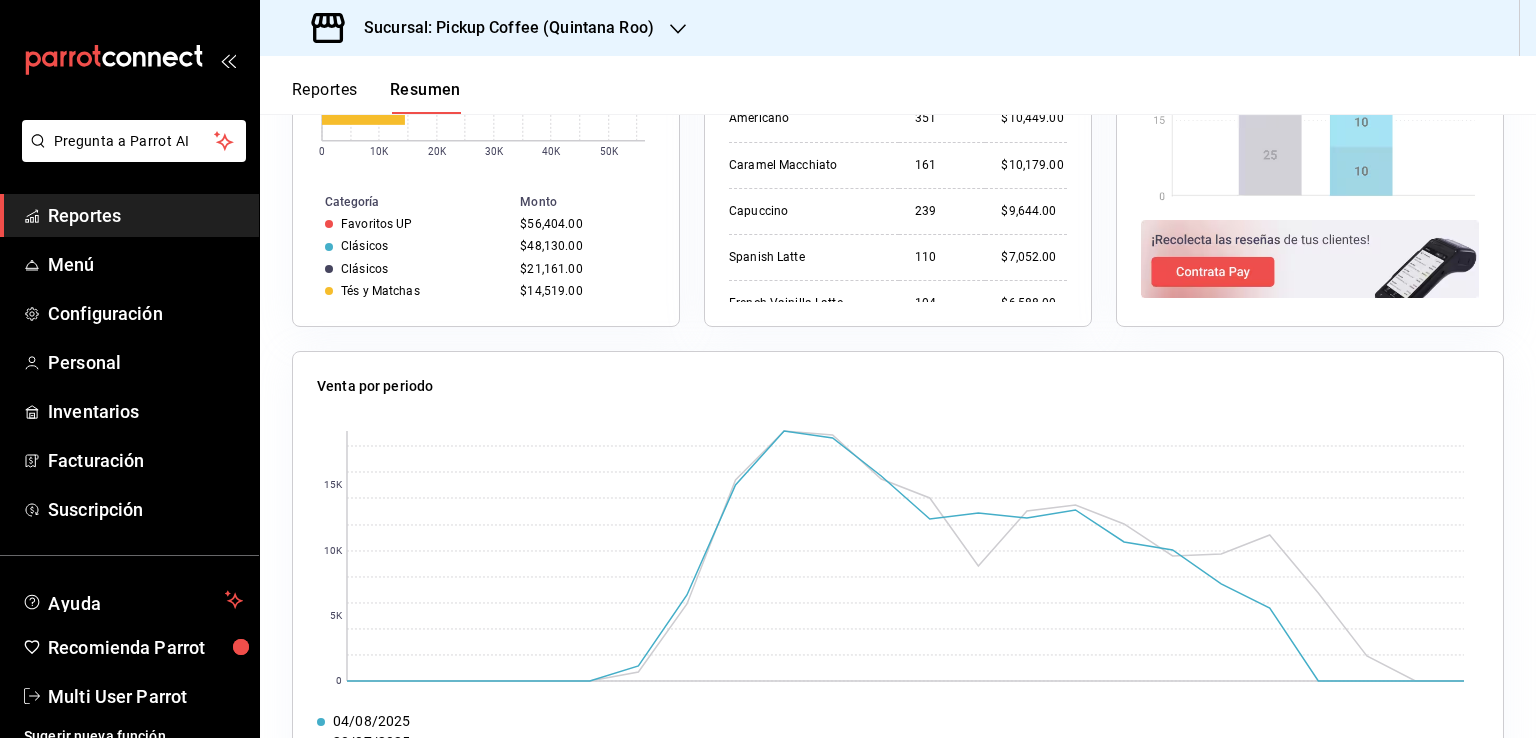 click on "Sucursal: Pickup Coffee (Quintana Roo)" at bounding box center [485, 28] 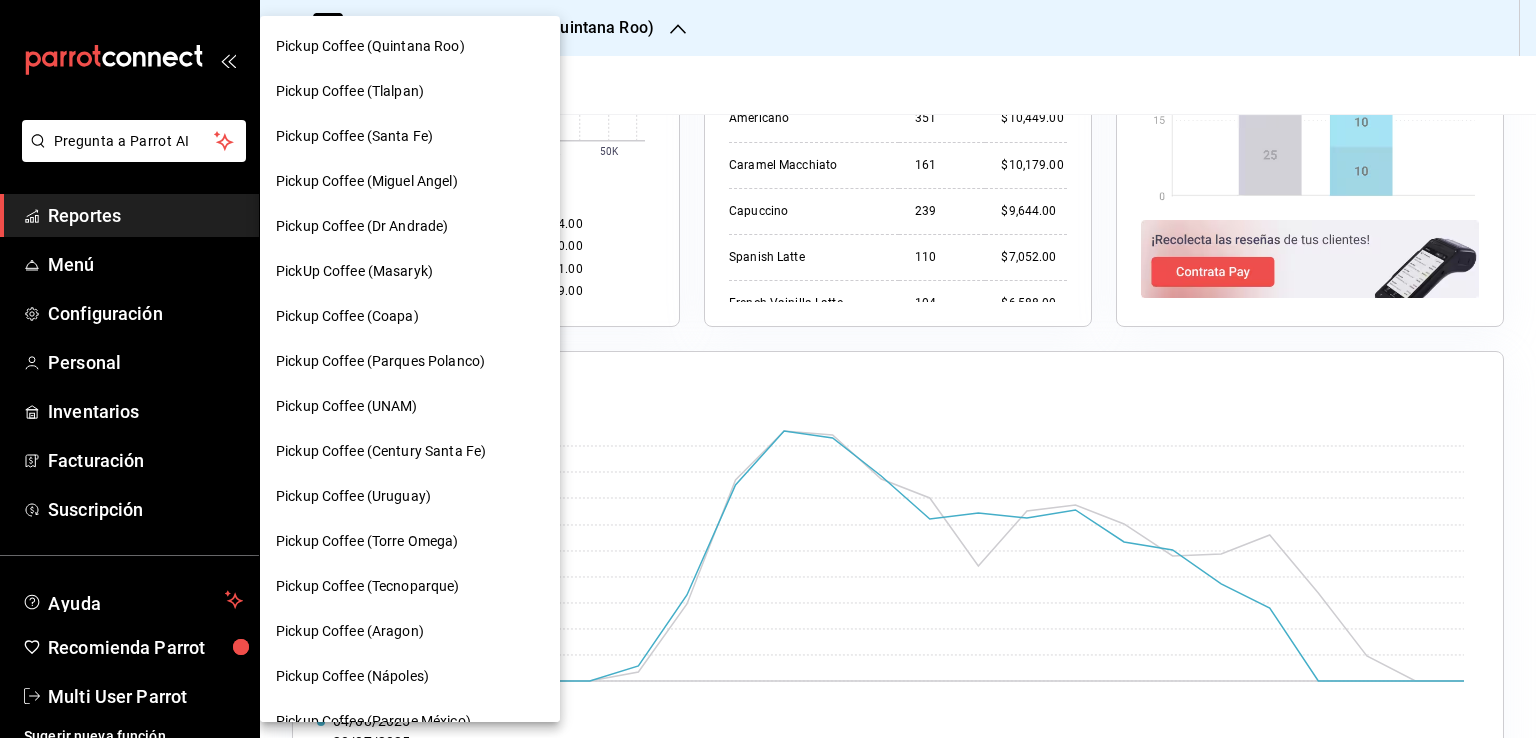 click at bounding box center [768, 369] 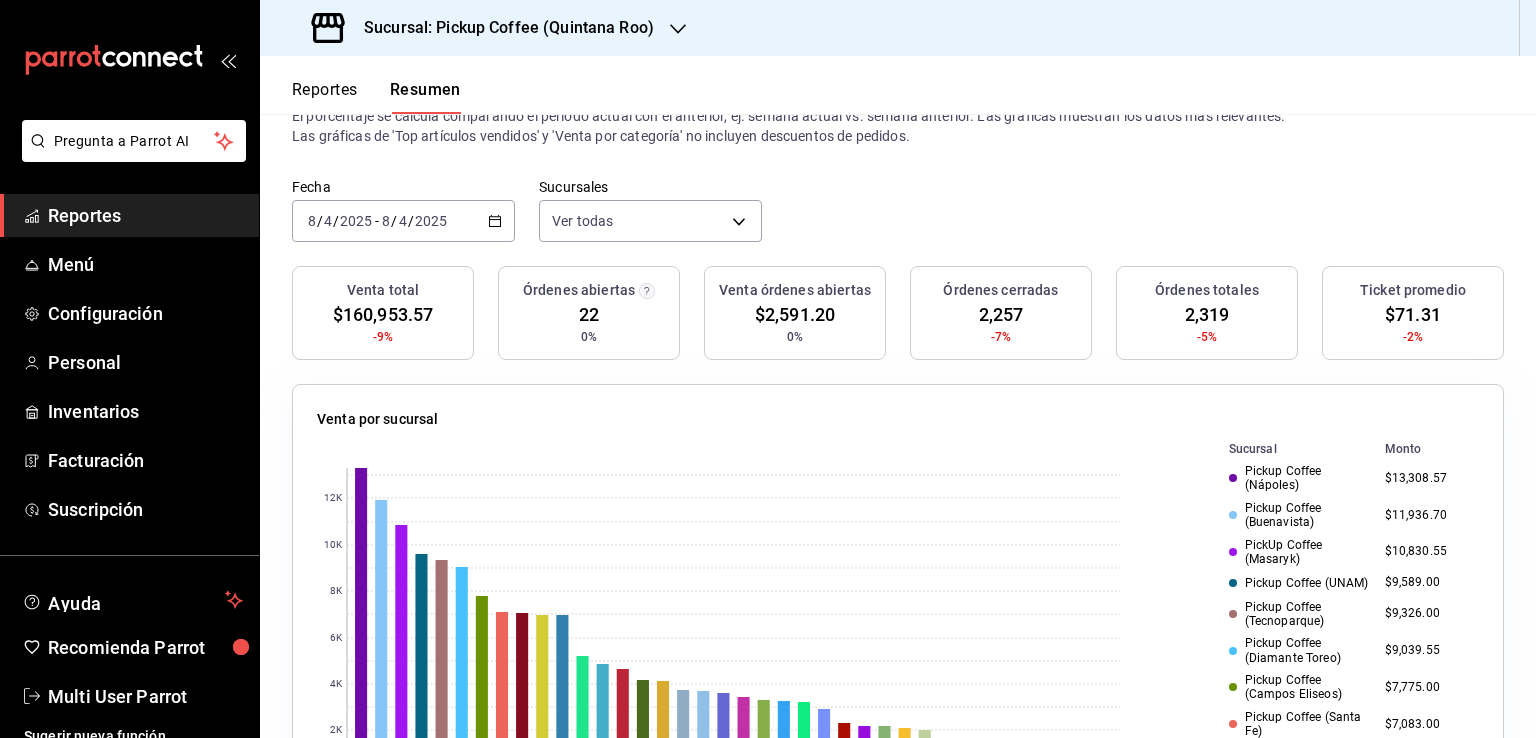 scroll, scrollTop: 0, scrollLeft: 0, axis: both 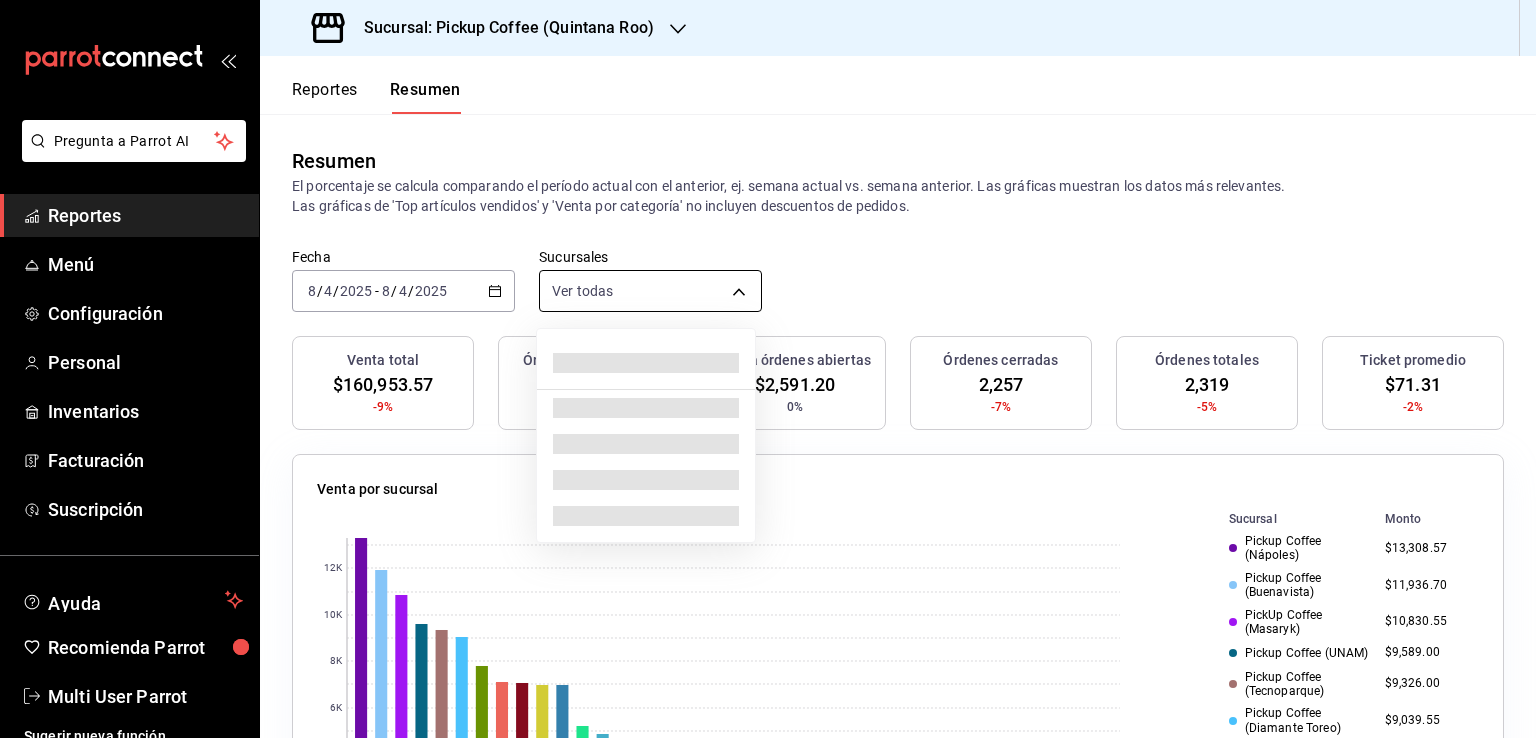 click on "Sucursal: Pickup Coffee ([STATE]) Reportes Resumen Resumen El porcentaje se calcula comparando el período actual con el anterior, ej. semana actual vs. semana anterior. Las gráficas muestran los datos más relevantes.  Las gráficas de 'Top artículos vendidos' y 'Venta por categoría' no incluyen descuentos de pedidos. Fecha [DATE] [DATE] - [DATE] [DATE] Sucursales Ver todas Venta total $[MONEY] -9% Órdenes abiertas 22 0% Venta órdenes abiertas $[MONEY] 0% Órdenes cerradas 2,257 -7% Órdenes totales 2,319 -5% Ticket promedio $[MONEY] -2% Venta por sucursal 0 2K 4K 6K 8K 10K 12K Sucursal Monto Pickup Coffee ([CITY]) $[MONEY] Pickup Coffee ([CITY]) $[MONEY] PickUp Coffee ([CITY]) $[MONEY] Pickup Coffee ([CITY]) $[MONEY] Pickup Coffee ([CITY]) $[MONEY] Pickup Coffee ([CITY])" at bounding box center [768, 369] 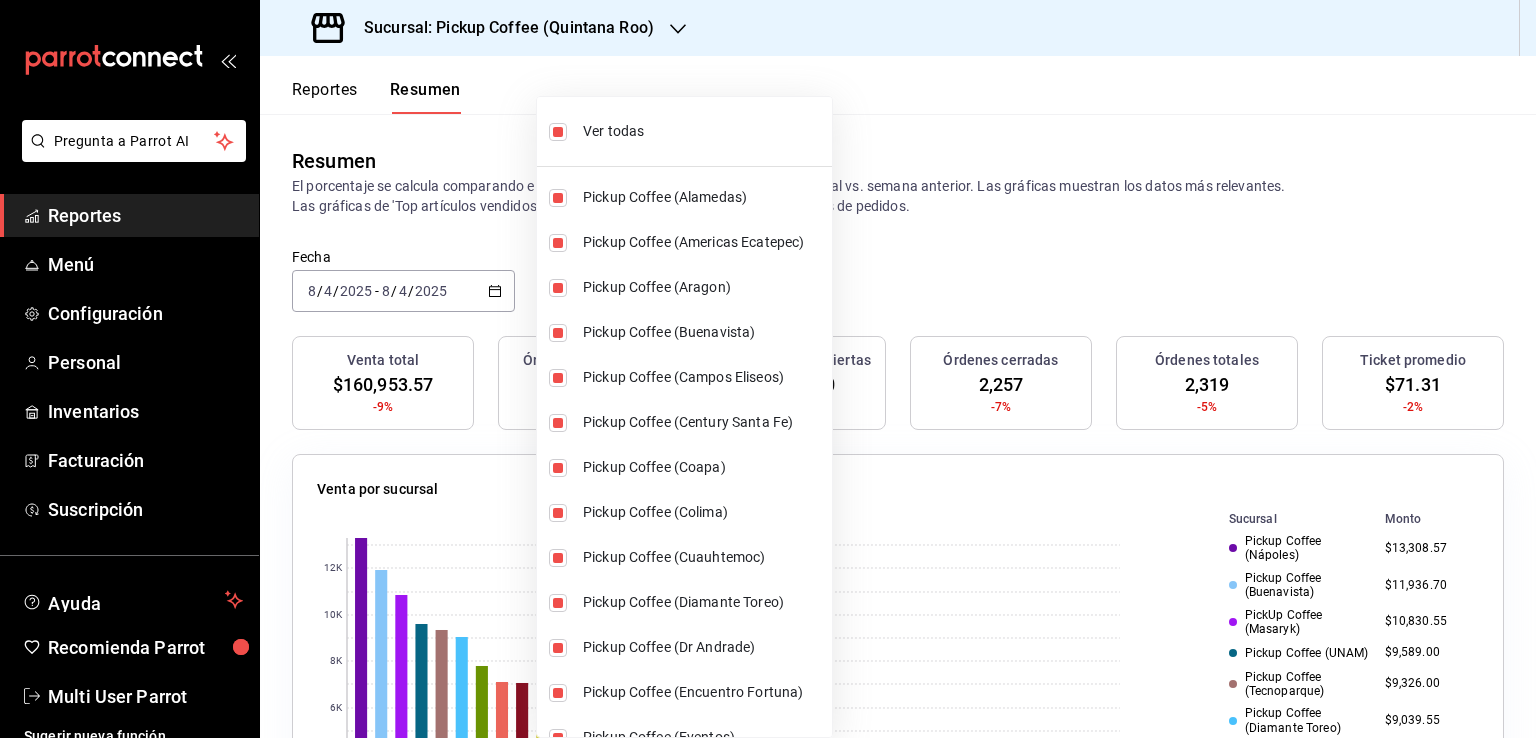 click at bounding box center (768, 369) 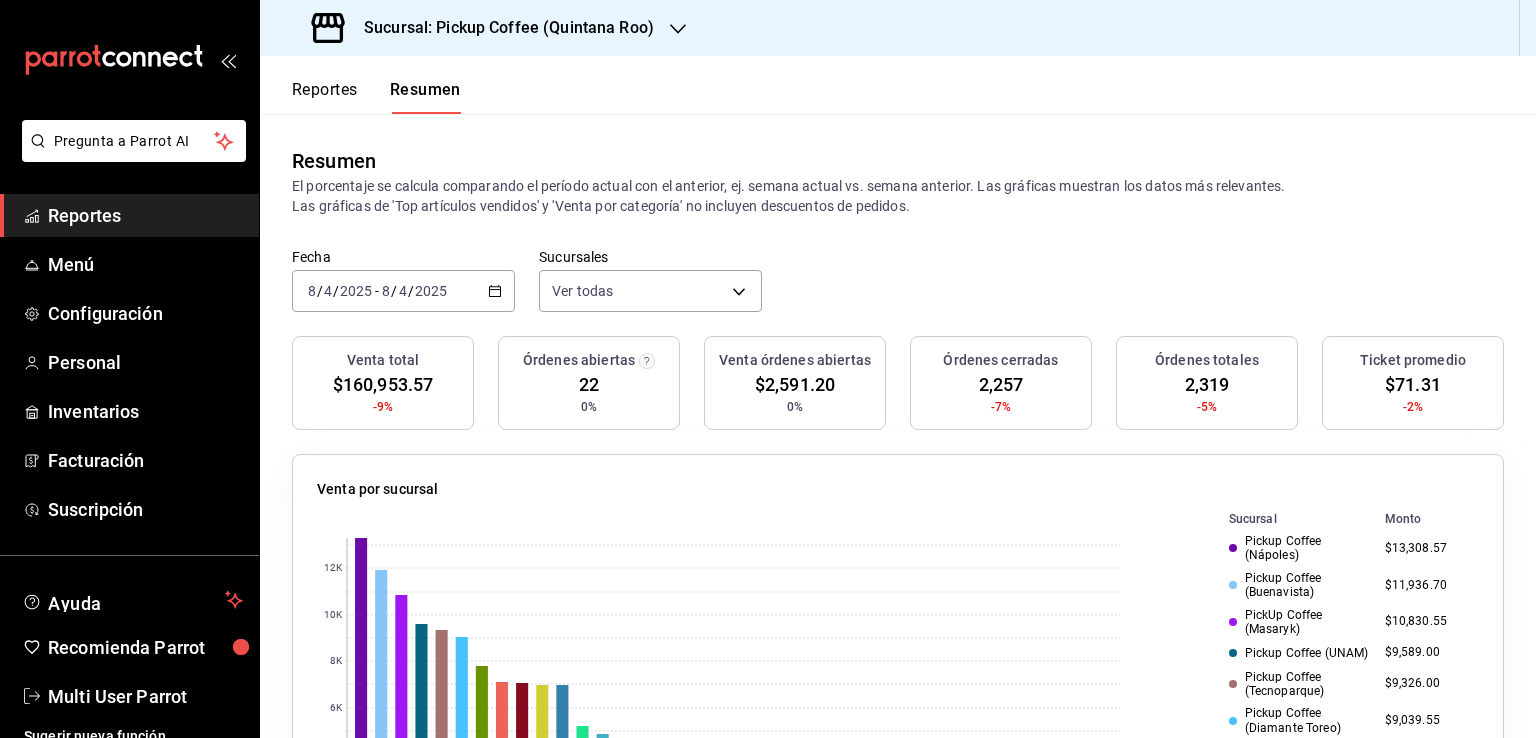 click on "2025-08-04 8 / 4 / 2025 - 2025-08-04 8 / 4 / 2025" at bounding box center [403, 291] 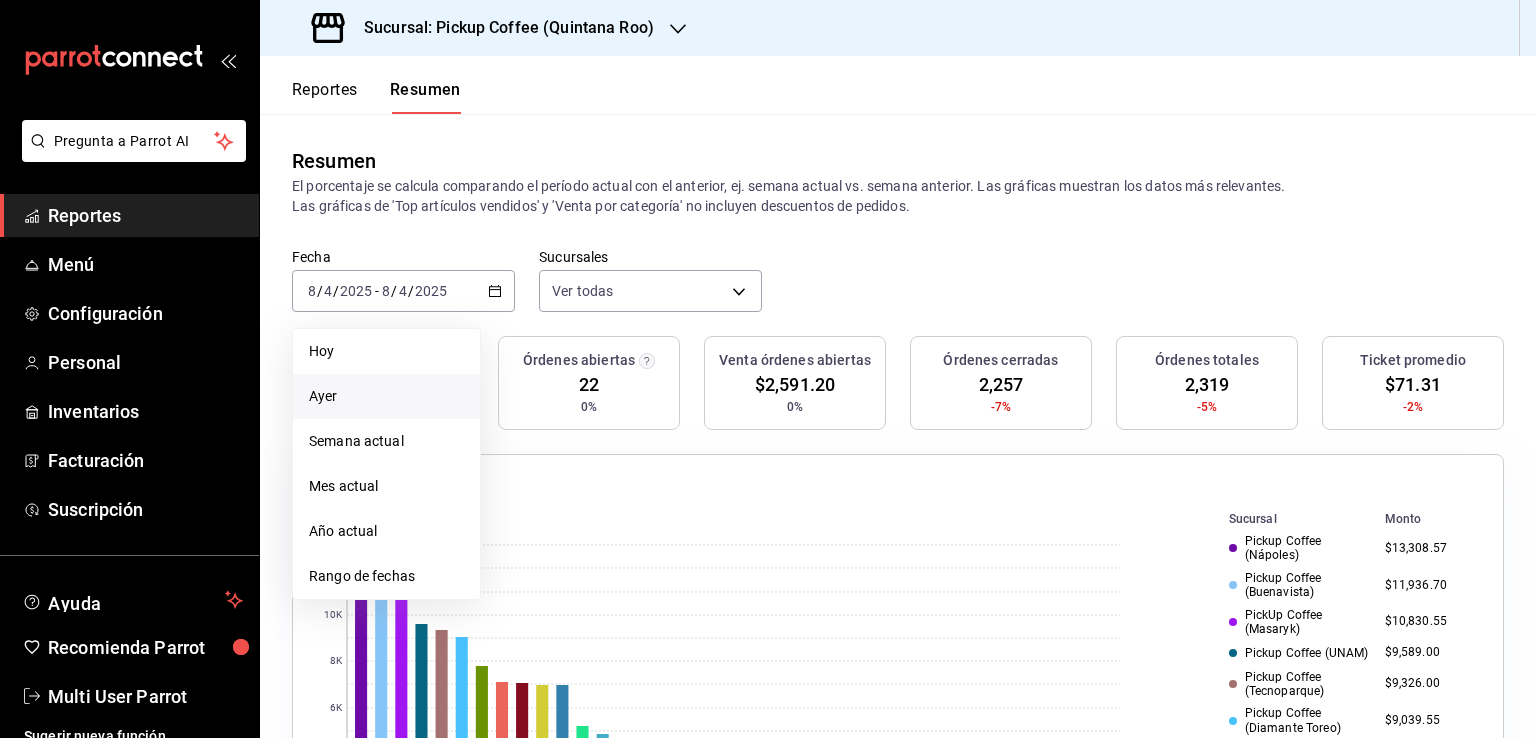 click on "Ayer" at bounding box center [386, 396] 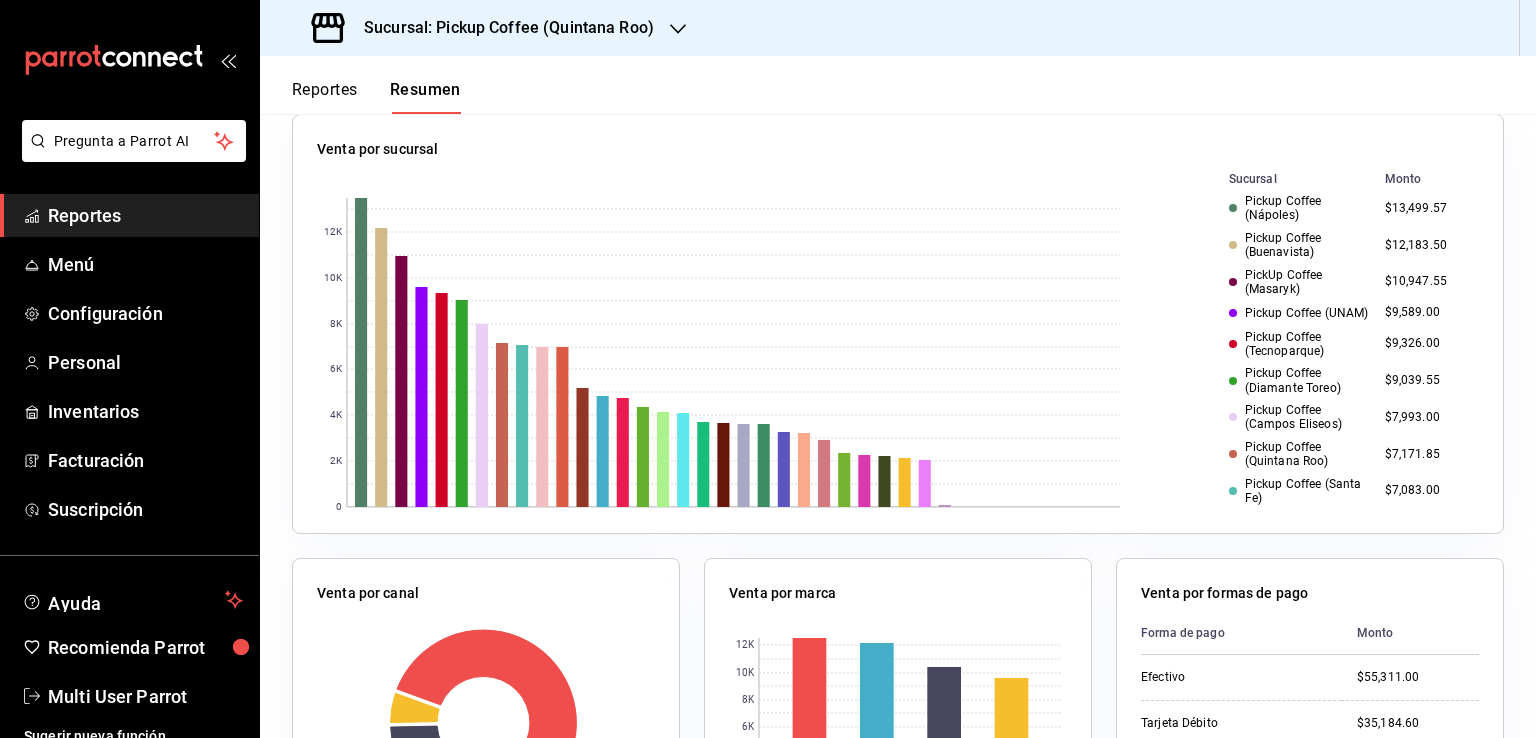 scroll, scrollTop: 333, scrollLeft: 0, axis: vertical 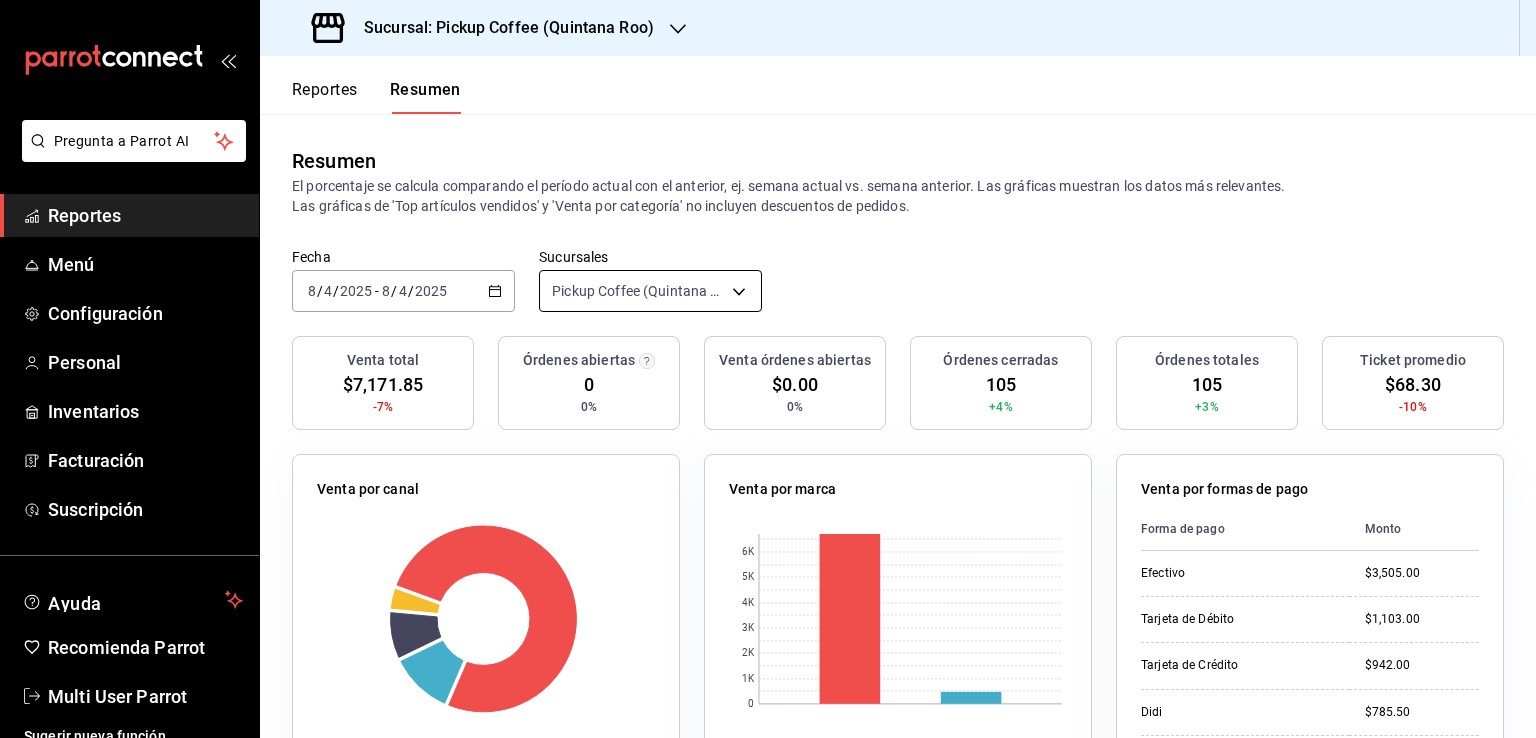 click on "Pregunta a Parrot AI Reportes   Menú   Configuración   Personal   Inventarios   Facturación   Suscripción   Ayuda Recomienda Parrot   Multi User Parrot   Sugerir nueva función   Sucursal: Pickup Coffee ([REGION]) Reportes Resumen Resumen El porcentaje se calcula comparando el período actual con el anterior, ej. semana actual vs. semana anterior. Las gráficas muestran los datos más relevantes.  Las gráficas de 'Top artículos vendidos' y 'Venta por categoría' no incluyen descuentos de pedidos. Fecha [DATE] [DAY] / [MONTH] / [YEAR] - [DATE] [DAY] / [MONTH] / [YEAR] Sucursales Pickup Coffee ([REGION]) [object Object] Venta total $[AMOUNT] -7% Órdenes abiertas 0 0% Venta órdenes abiertas $0.00 0% Órdenes cerradas 105 +4% Órdenes totales 105 +3% Ticket promedio $[AMOUNT] -10% Venta por canal Canal Porcentaje Monto Sucursal 77.39% $[AMOUNT] DiDi Food 10.95% $[AMOUNT] Rappi 8.16% $[AMOUNT] Uber Eats 3.5% $[AMOUNT] Venta por marca  0 1K 2K 3K 4K 5K 6K Marca Monto Pickup Coffee - [REGION] $[AMOUNT] $[AMOUNT] Monto Didi" at bounding box center [768, 369] 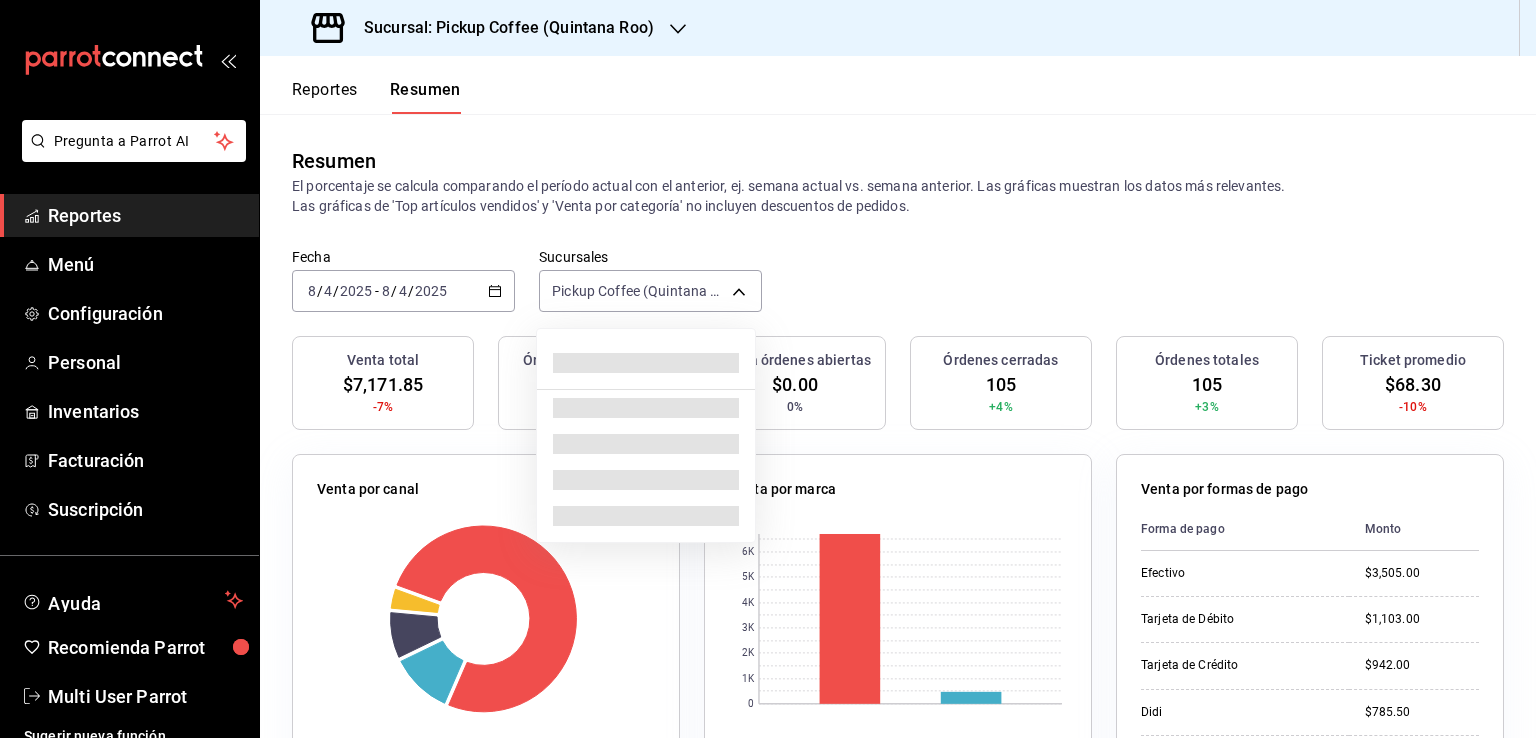 click at bounding box center [768, 369] 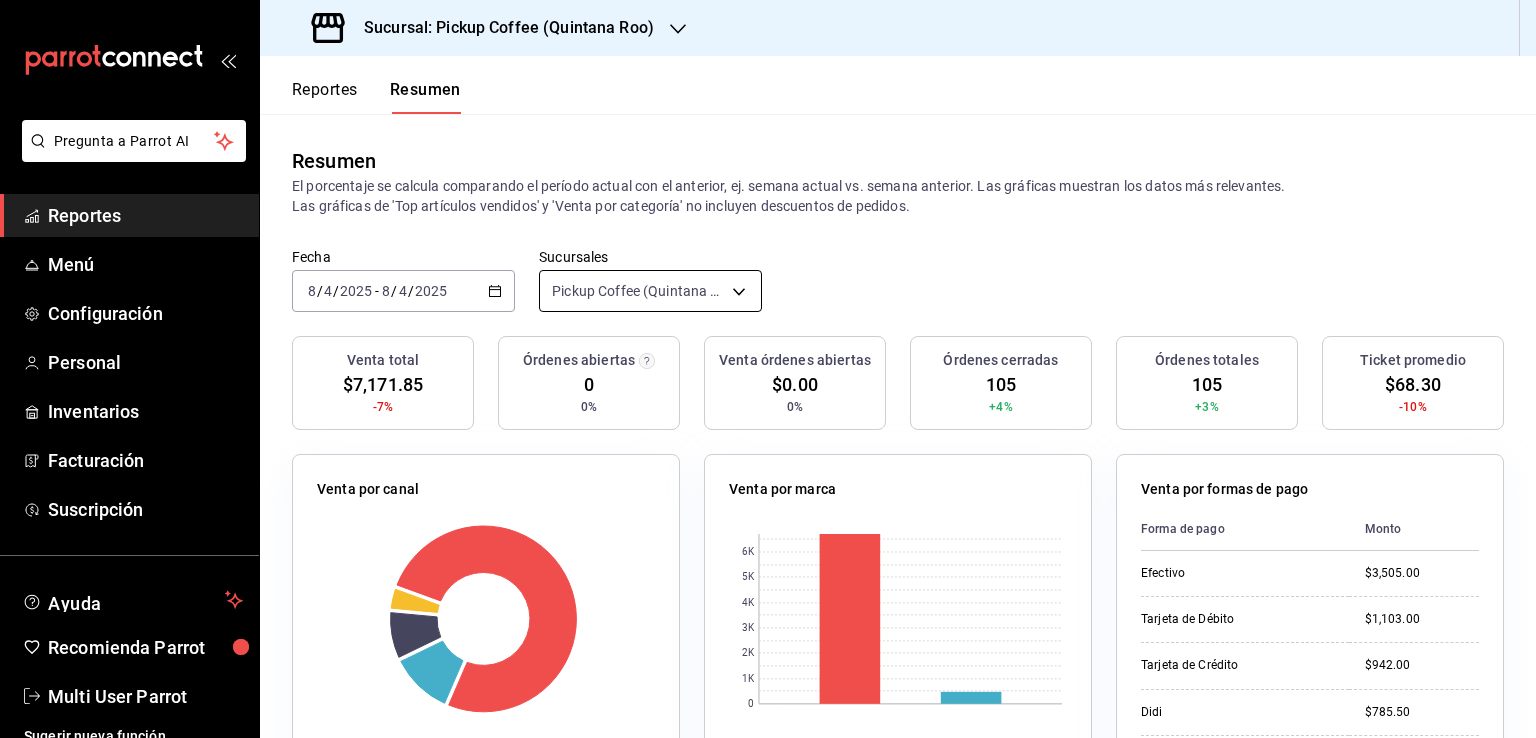 click on "Pregunta a Parrot AI Reportes   Menú   Configuración   Personal   Inventarios   Facturación   Suscripción   Ayuda Recomienda Parrot   Multi User Parrot   Sugerir nueva función   Sucursal: Pickup Coffee (Quintana Roo) Reportes Resumen Resumen El porcentaje se calcula comparando el período actual con el anterior, ej. semana actual vs. semana anterior. Las gráficas muestran los datos más relevantes.  Las gráficas de 'Top artículos vendidos' y 'Venta por categoría' no incluyen descuentos de pedidos. Fecha 2025-08-04 8 / 4 / 2025 - 2025-08-04 8 / 4 / 2025 Sucursales Pickup Coffee (Quintana Roo) [object Object] Venta total $7,171.85 -7% Órdenes abiertas 0 0% Venta órdenes abiertas $0.00 0% Órdenes cerradas 105 +4% Órdenes totales 105 +3% Ticket promedio $68.30 -10% Venta por canal Canal Porcentaje Monto Sucursal 77.39% $5,550.00 DiDi Food 10.95% $785.50 Rappi 8.16% $585.35 Uber Eats 3.5% $251.00 Venta por marca  0 1K 2K 3K 4K 5K 6K Marca Monto Pickup Coffee - Quintana Roo $6,713.25 $458.60 Monto Didi" at bounding box center (768, 369) 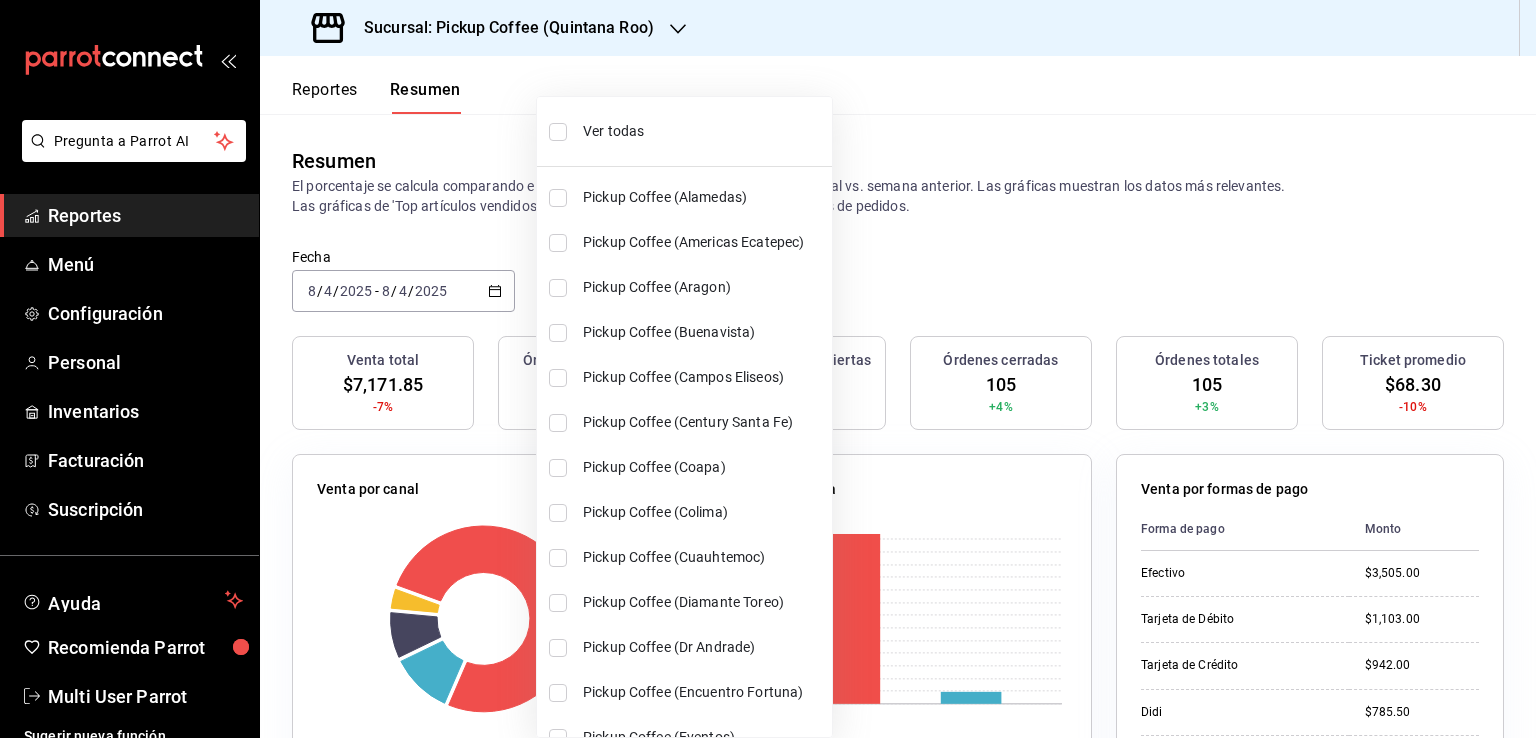 click on "Ver todas" at bounding box center [703, 131] 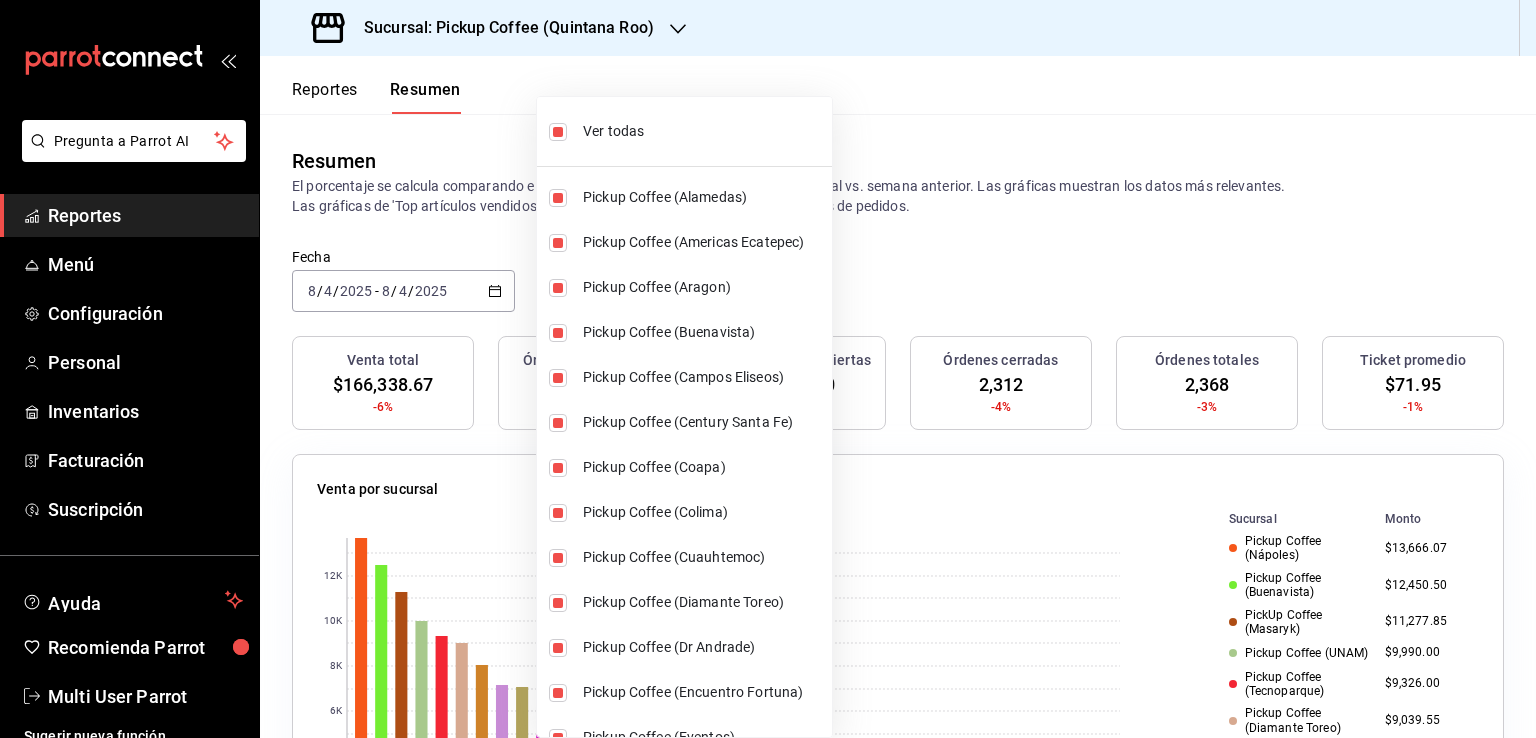 drag, startPoint x: 1528, startPoint y: 216, endPoint x: 1533, endPoint y: 470, distance: 254.04921 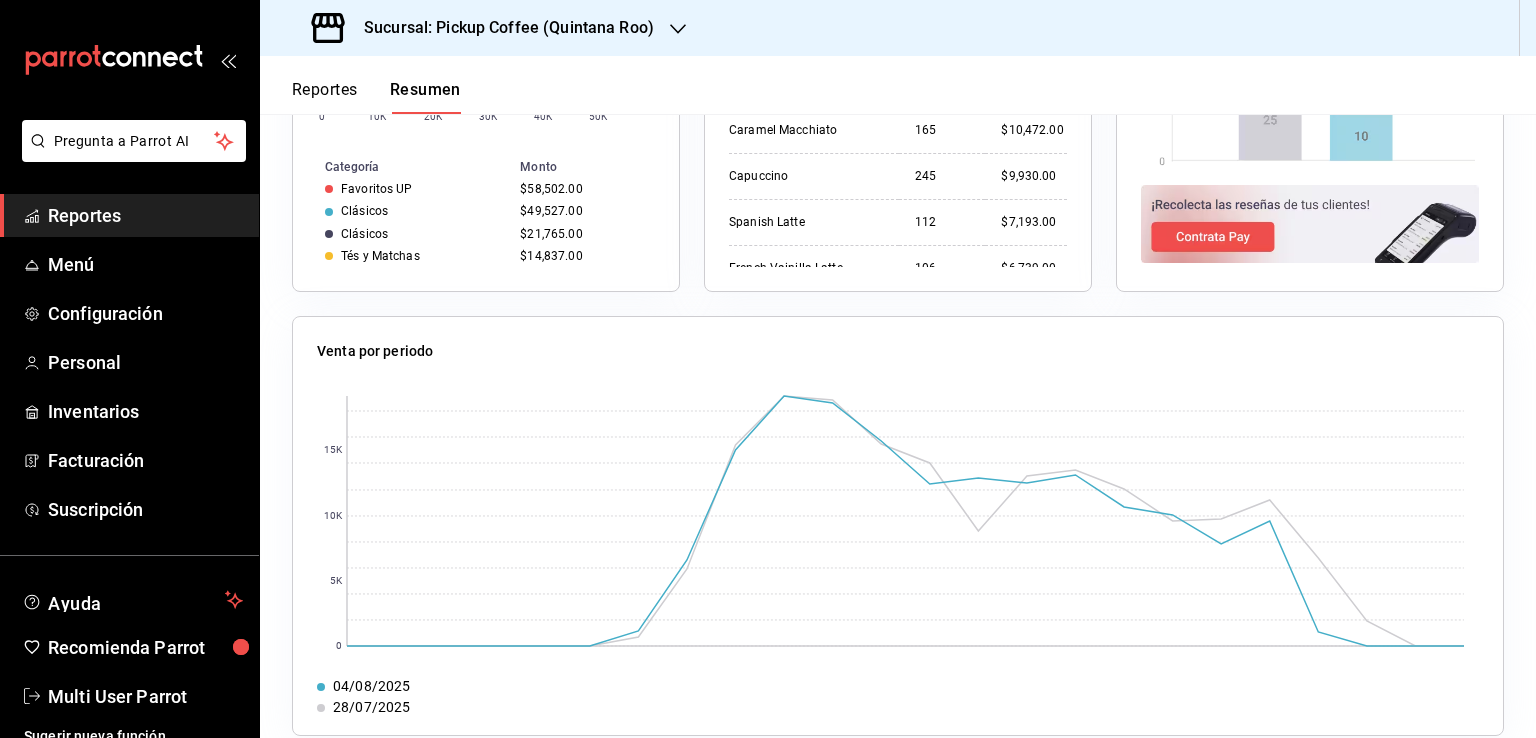 scroll, scrollTop: 1500, scrollLeft: 0, axis: vertical 